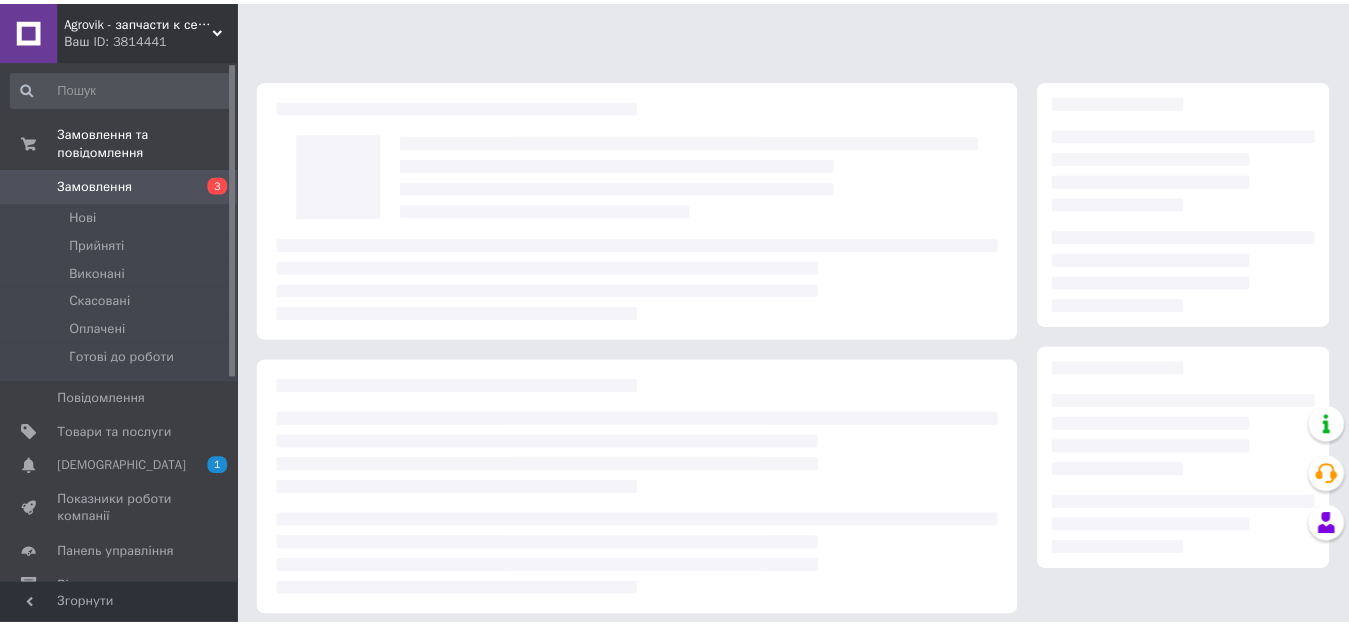 scroll, scrollTop: 0, scrollLeft: 0, axis: both 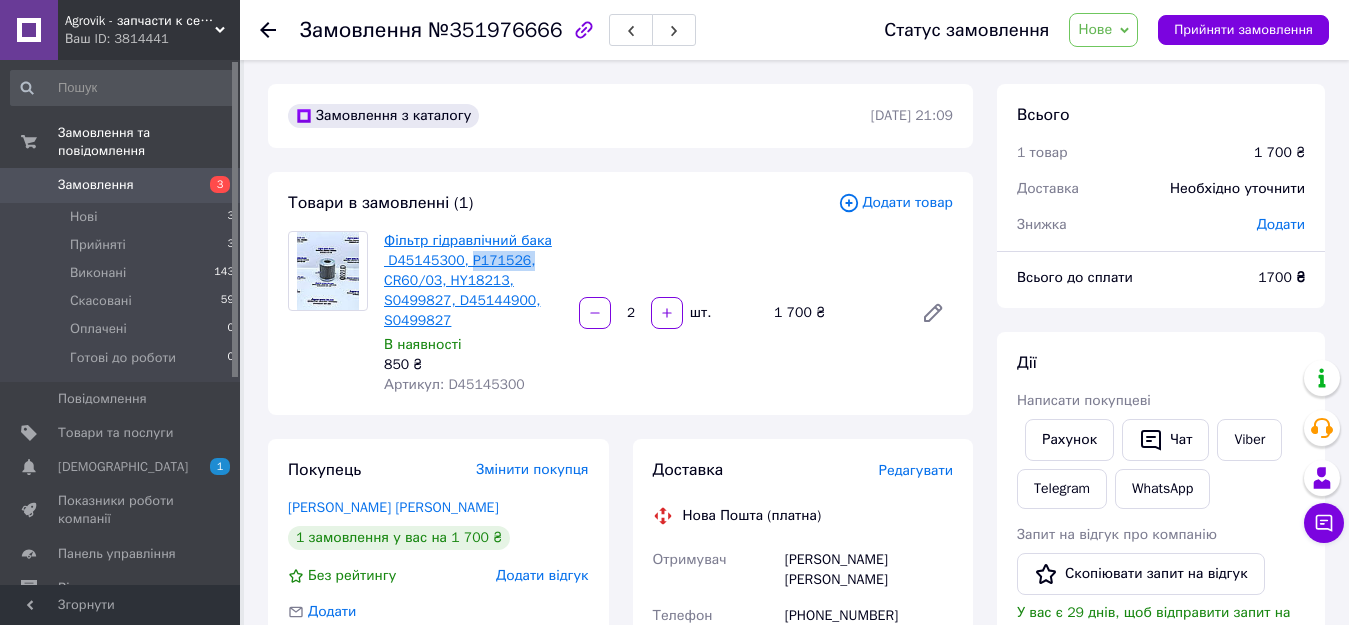drag, startPoint x: 524, startPoint y: 263, endPoint x: 463, endPoint y: 262, distance: 61.008198 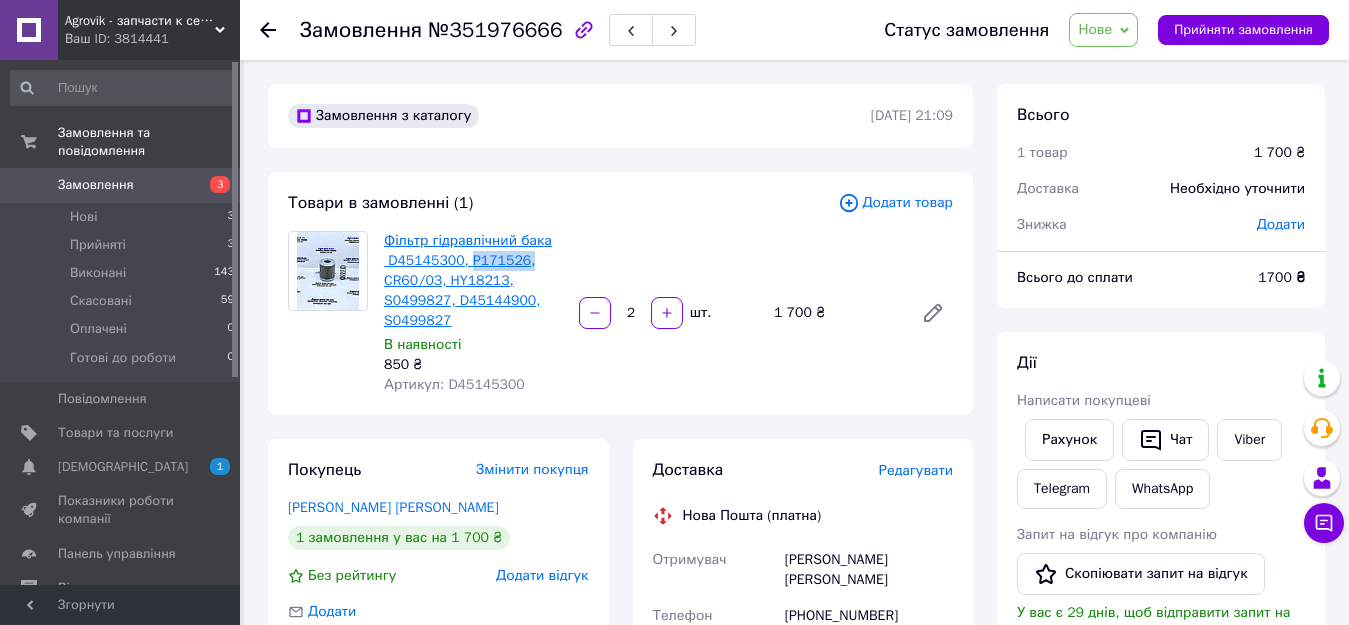 copy on "P171526," 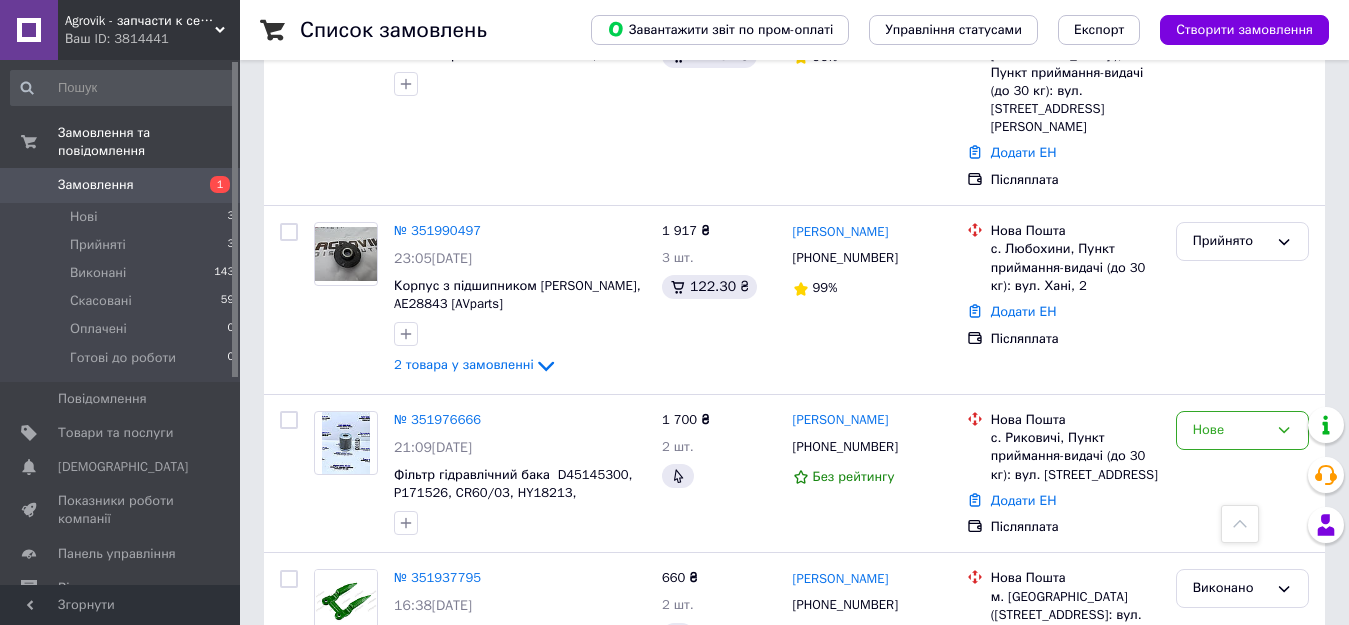 scroll, scrollTop: 561, scrollLeft: 0, axis: vertical 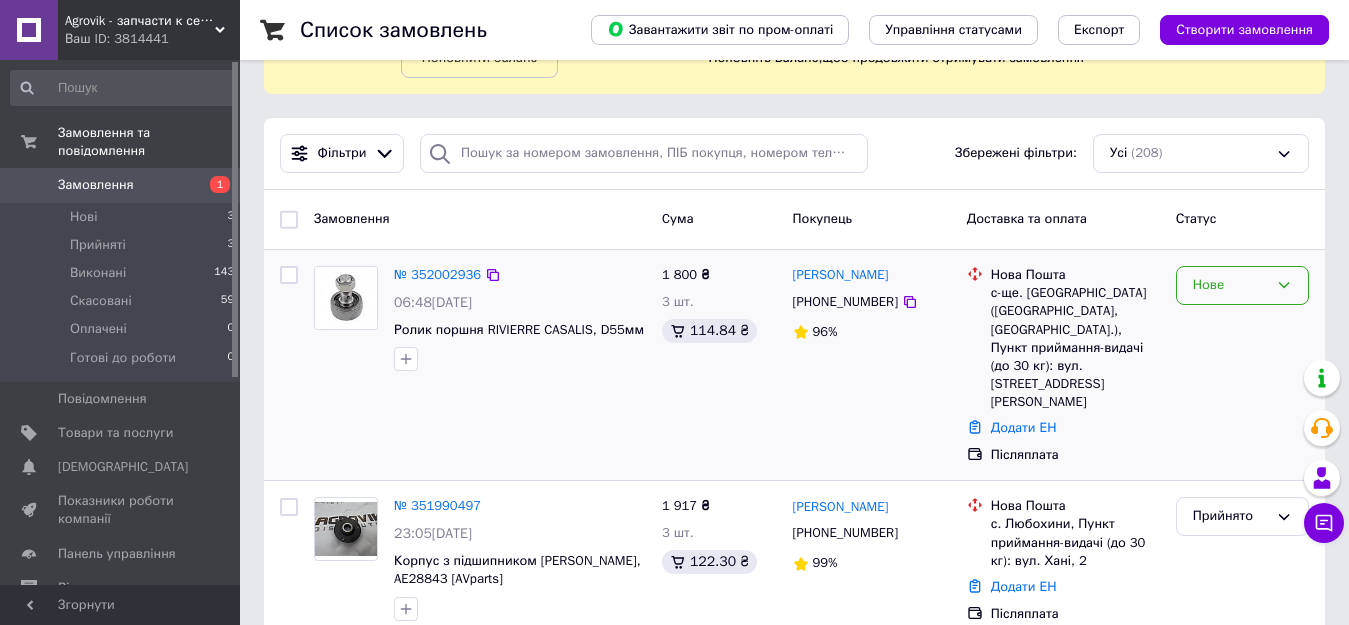 click on "Нове" at bounding box center (1230, 285) 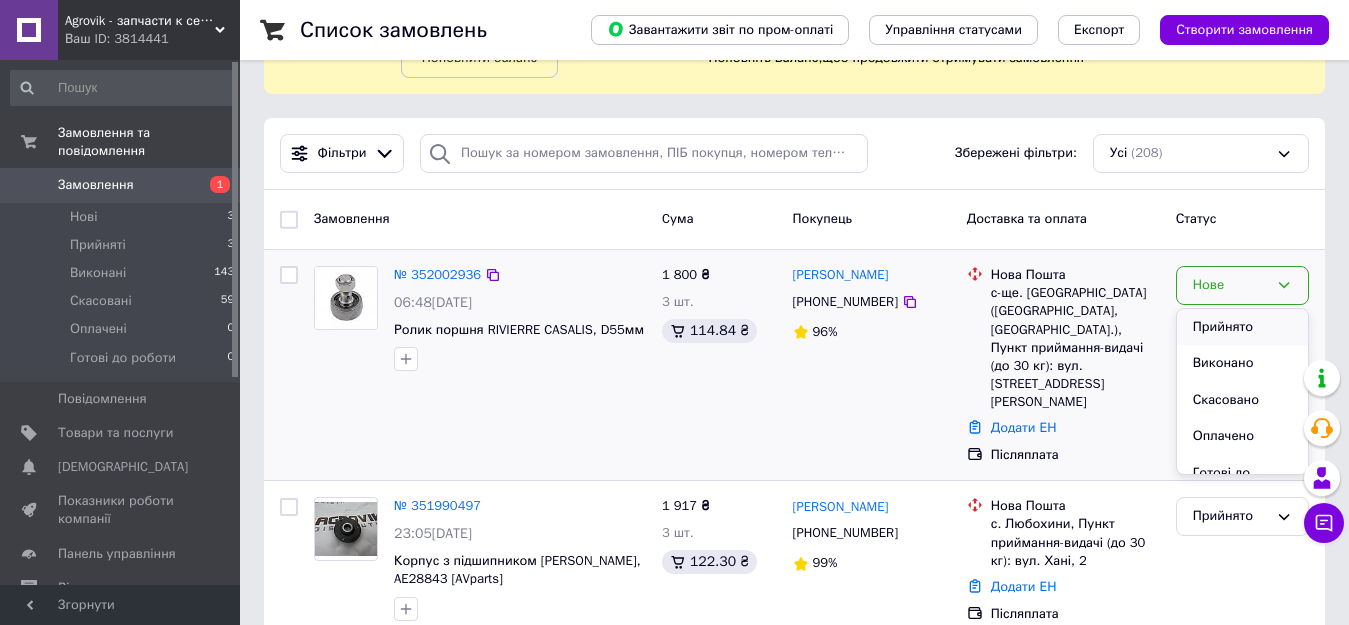 click on "Прийнято" at bounding box center [1242, 327] 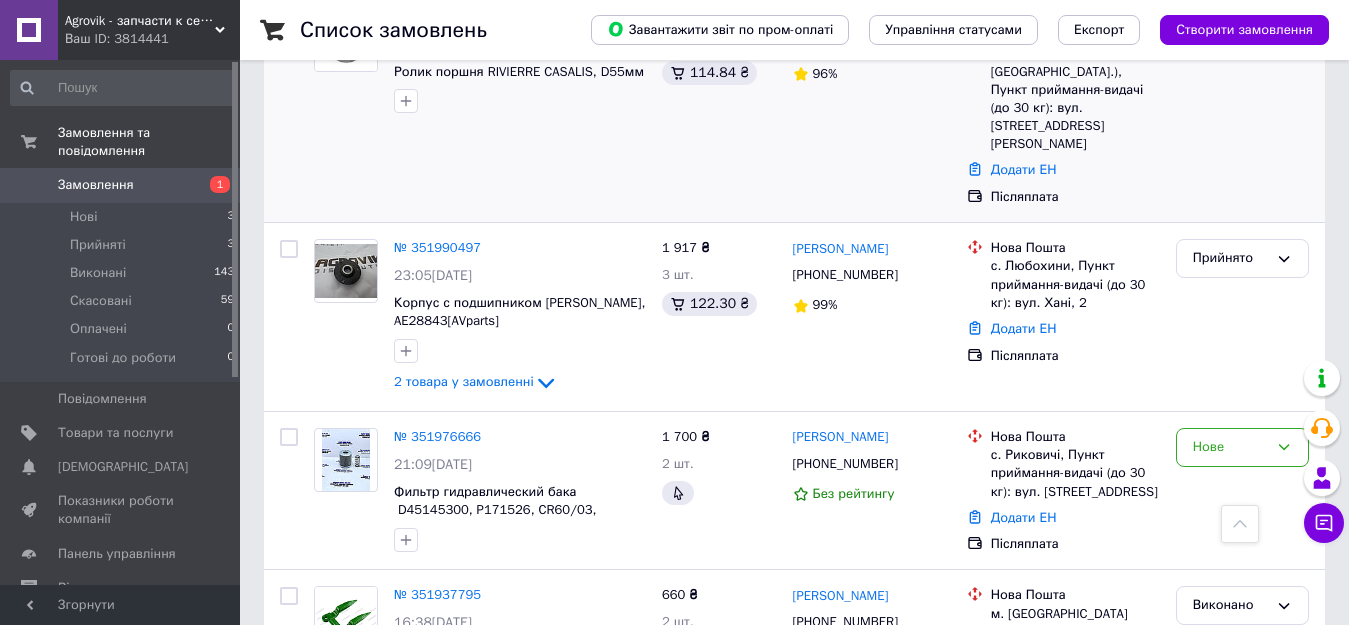 scroll, scrollTop: 398, scrollLeft: 0, axis: vertical 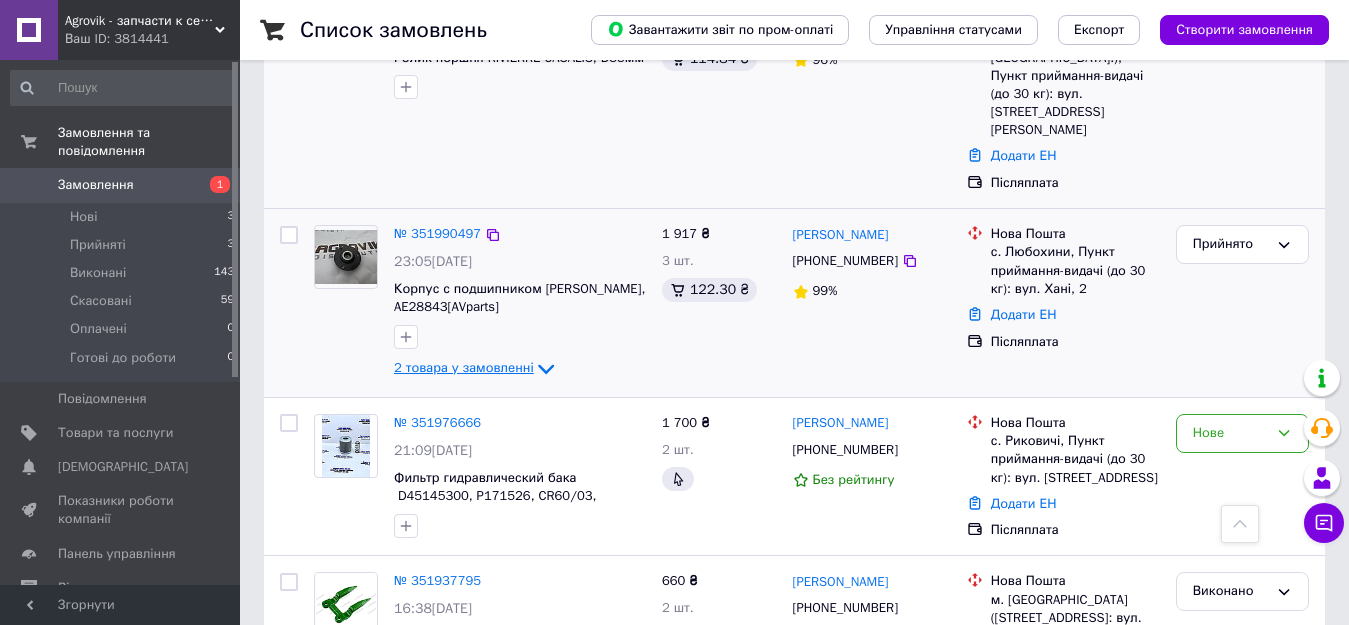 click 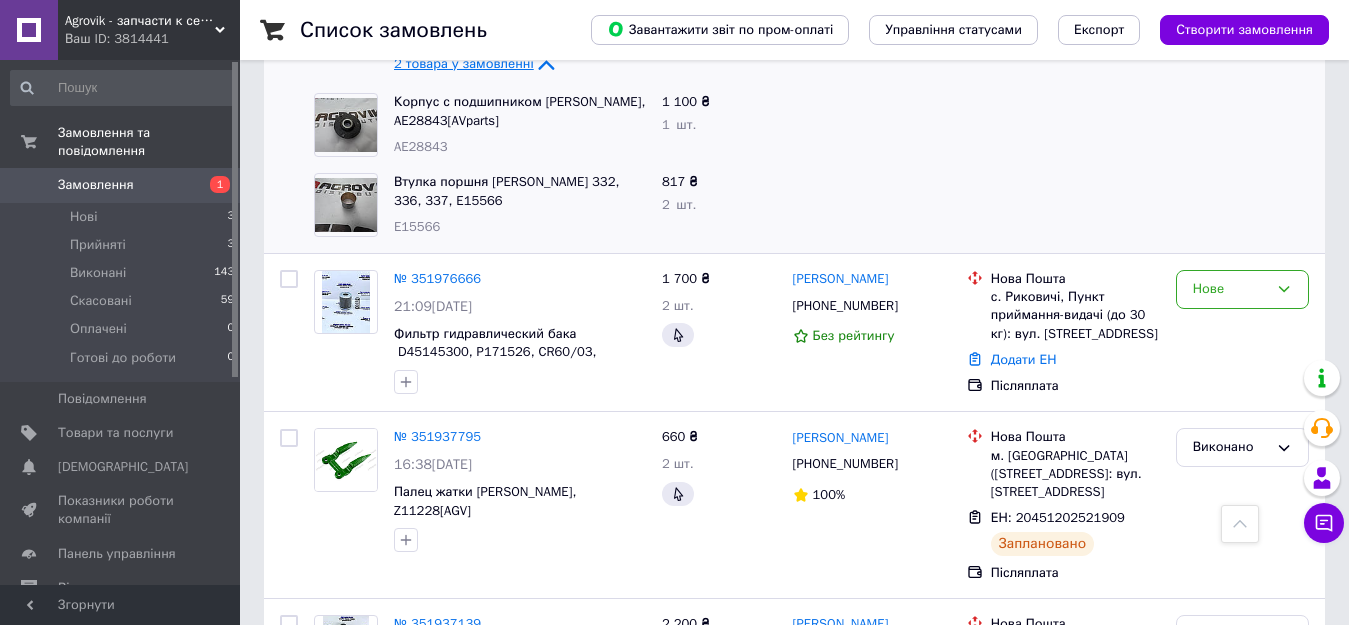 scroll, scrollTop: 751, scrollLeft: 0, axis: vertical 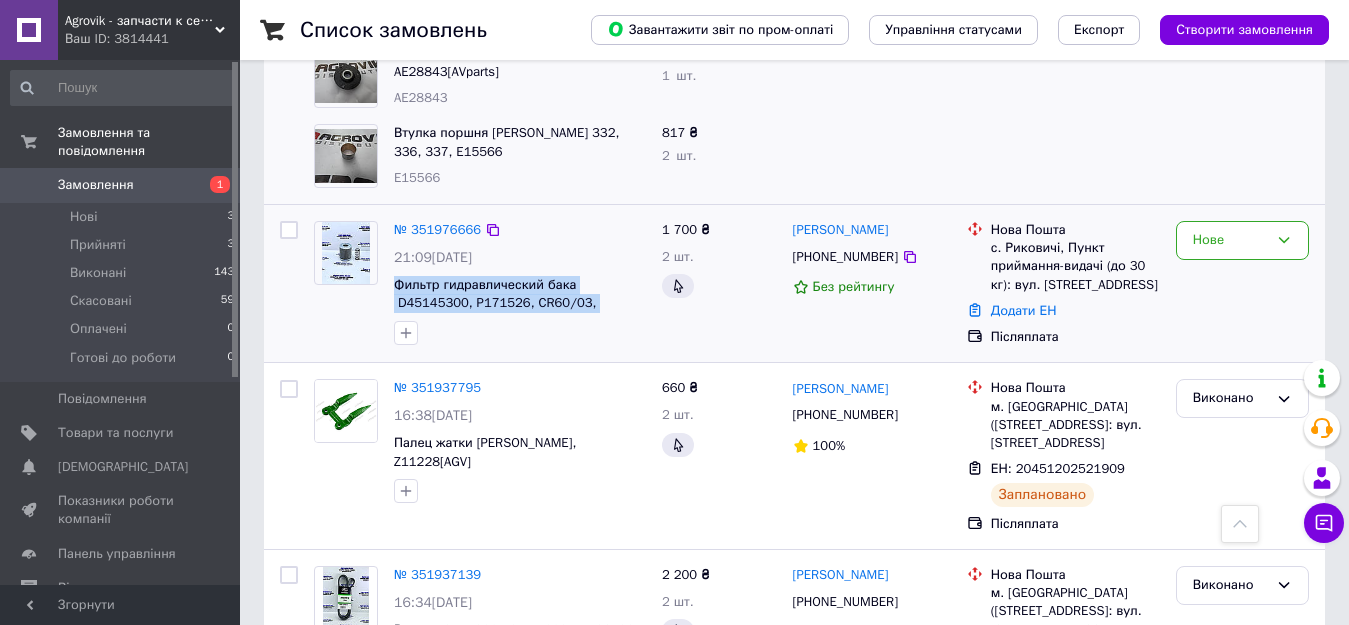 drag, startPoint x: 388, startPoint y: 246, endPoint x: 605, endPoint y: 278, distance: 219.34676 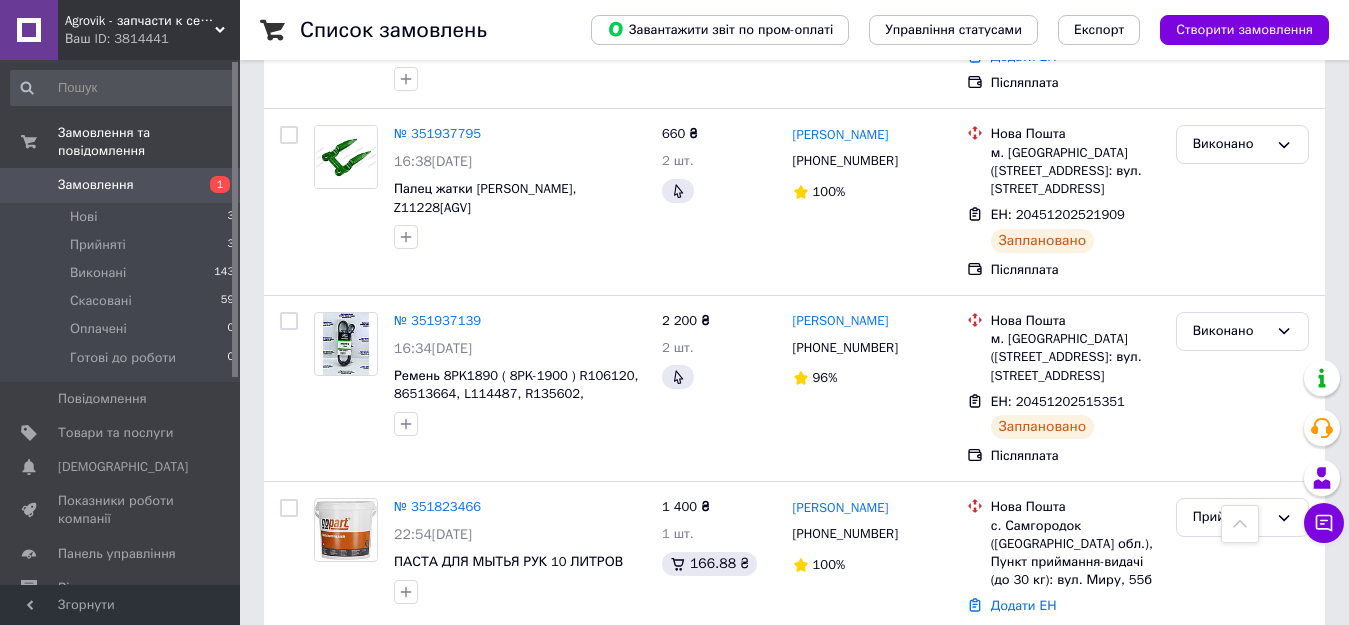 scroll, scrollTop: 1012, scrollLeft: 0, axis: vertical 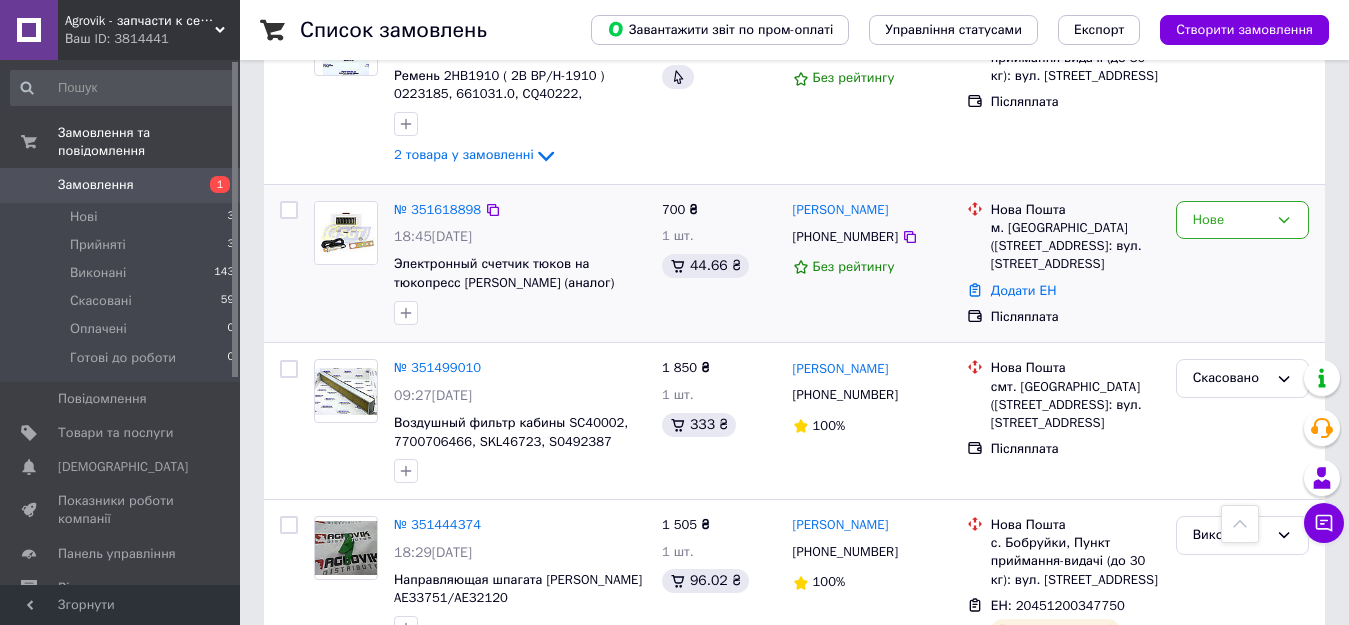 drag, startPoint x: 922, startPoint y: 154, endPoint x: 789, endPoint y: 159, distance: 133.09395 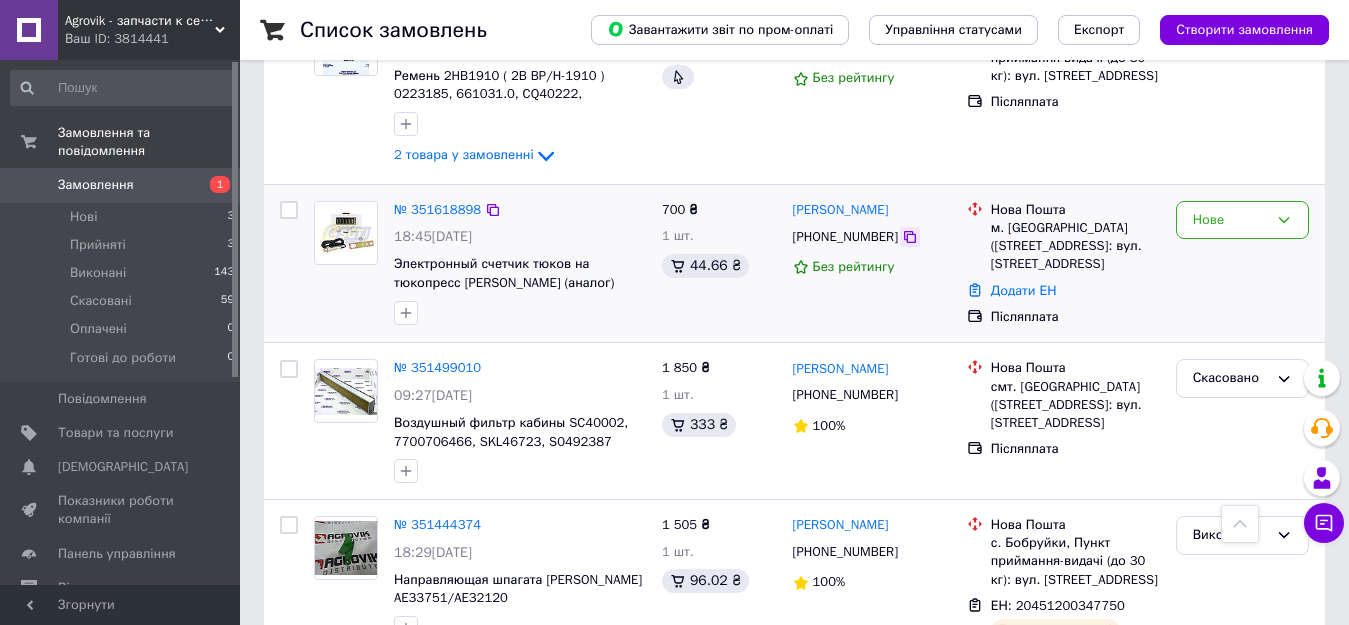 click 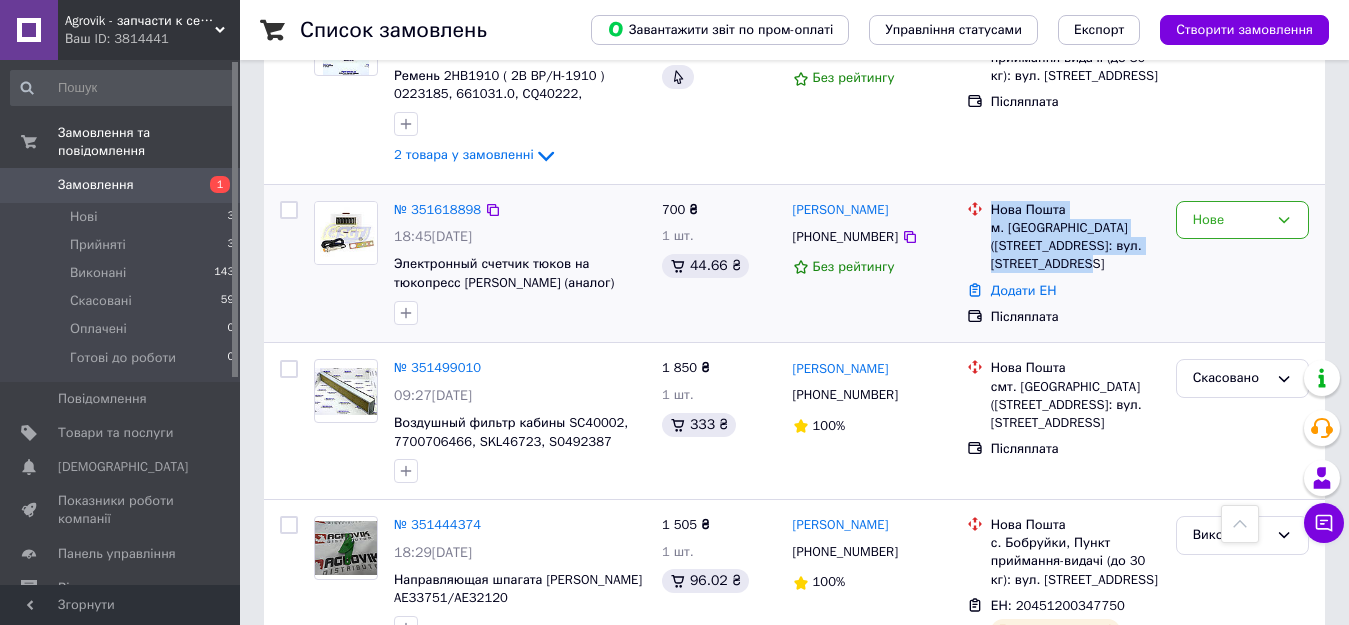 drag, startPoint x: 997, startPoint y: 153, endPoint x: 1038, endPoint y: 211, distance: 71.02816 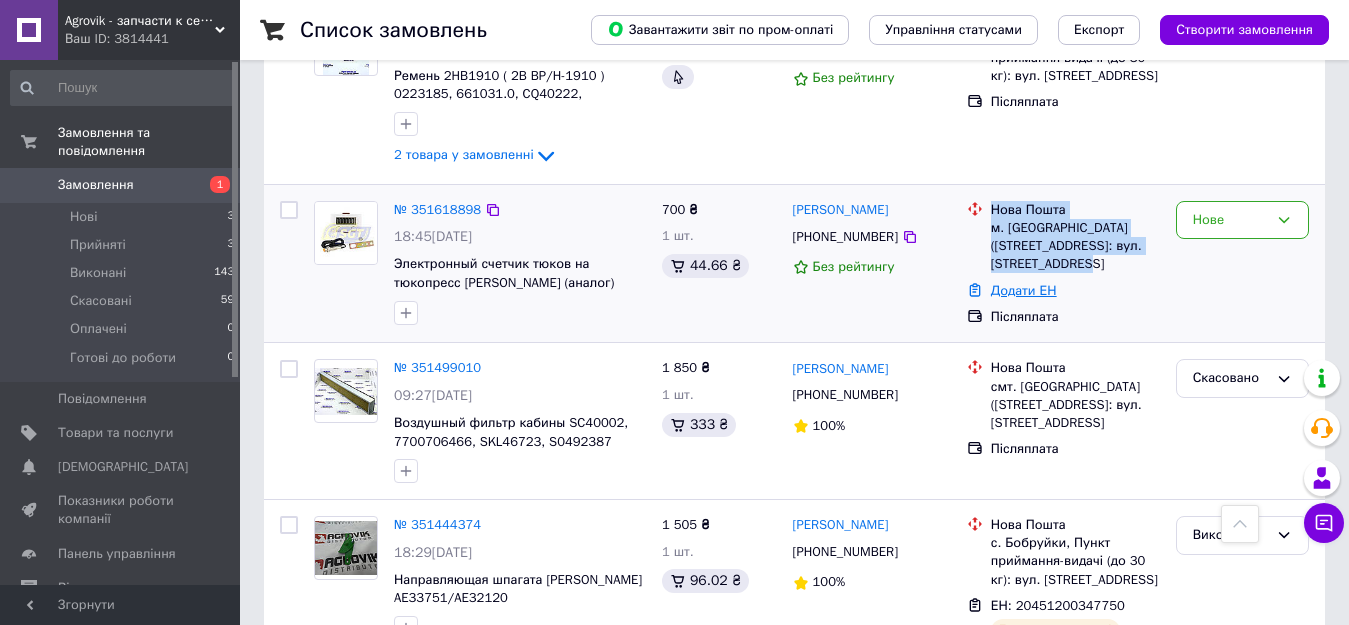 copy on "Нова Пошта м. Снігурівка (Миколаївська обл.), №1: вул. Центральна, 186" 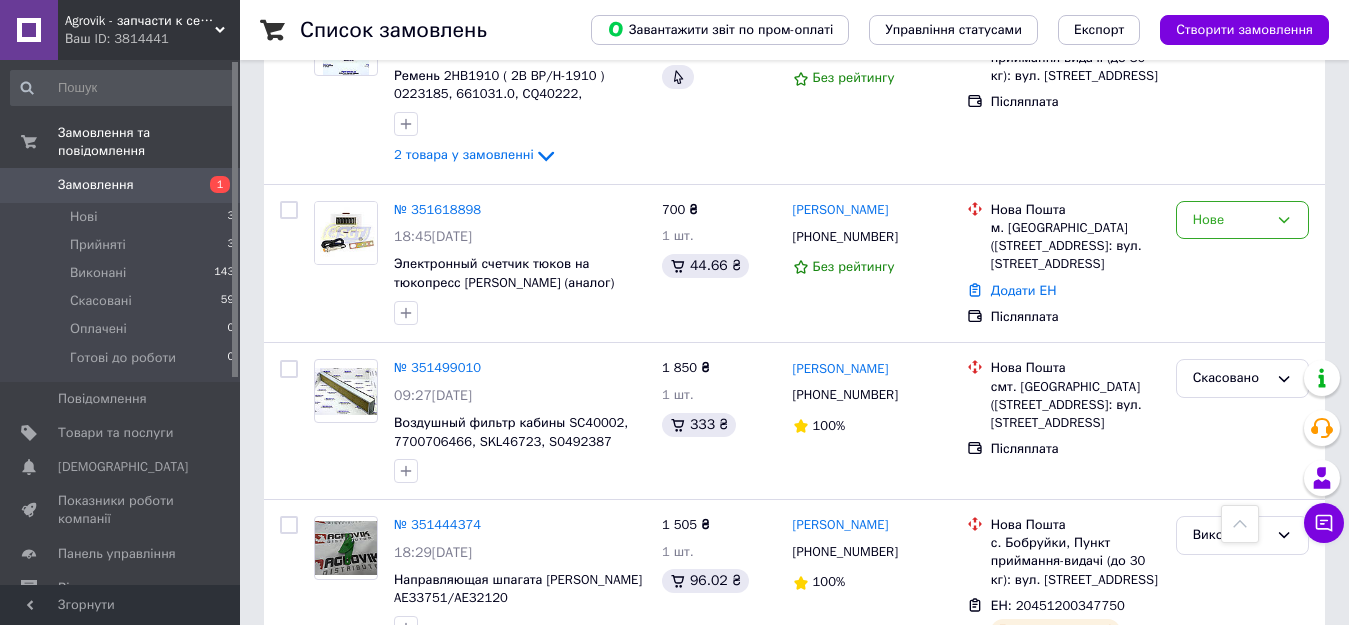 click on "Список замовлень   Завантажити звіт по пром-оплаті Управління статусами Експорт Створити замовлення -958.29 ₴ реальних коштів на балансі Поповнити баланс Через 4 дні товари стануть неактивні Поповніть Баланс ,  щоб продовжити отримувати замовлення Фільтри Збережені фільтри: Усі (208) Замовлення Cума Покупець Доставка та оплата Статус № 352002936 06:48, 10.07.2025 Ролик поршня RIVIERRE CASALIS, D55мм 1 800 ₴ 3 шт. 114.84 ₴ Сергей Грубый +380634897144 96% Нова Пошта с-ще. Зелений Яр (Миколаївська обл., Миколаївський р-н.), Пункт приймання-видачі (до 30 кг): вул. Є.Овсієвського, 25 Додати ЕН Прийнято 1" at bounding box center [794, -100] 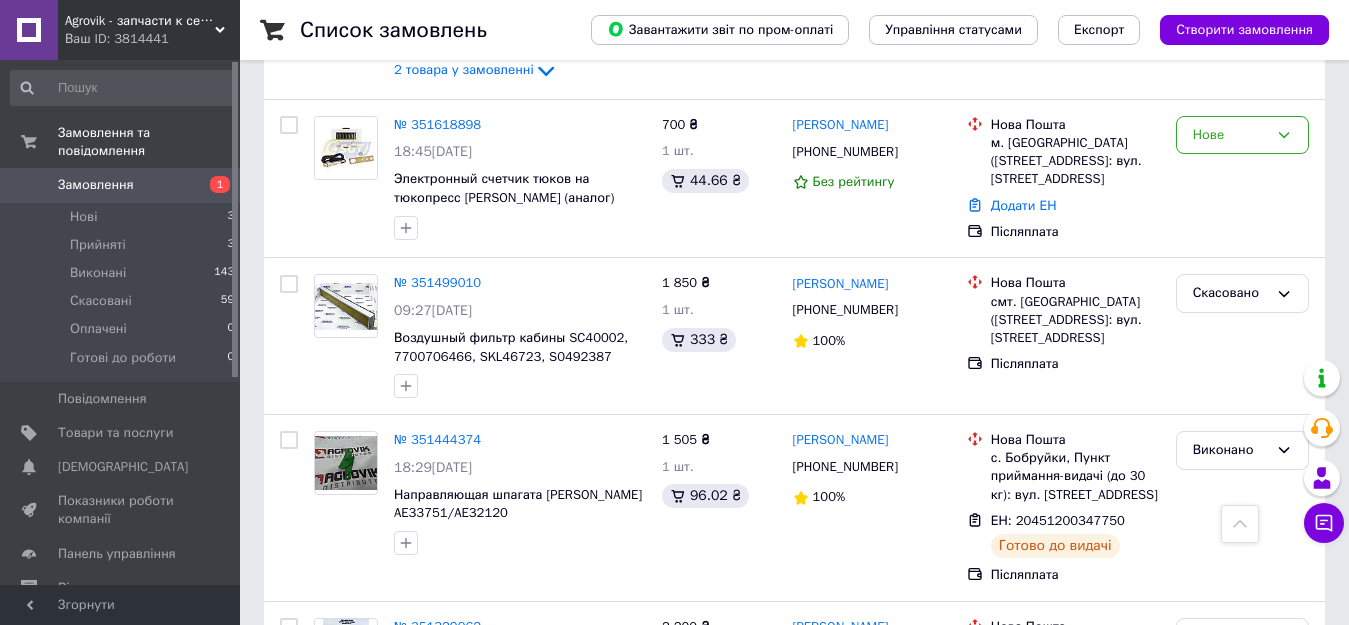 scroll, scrollTop: 2347, scrollLeft: 0, axis: vertical 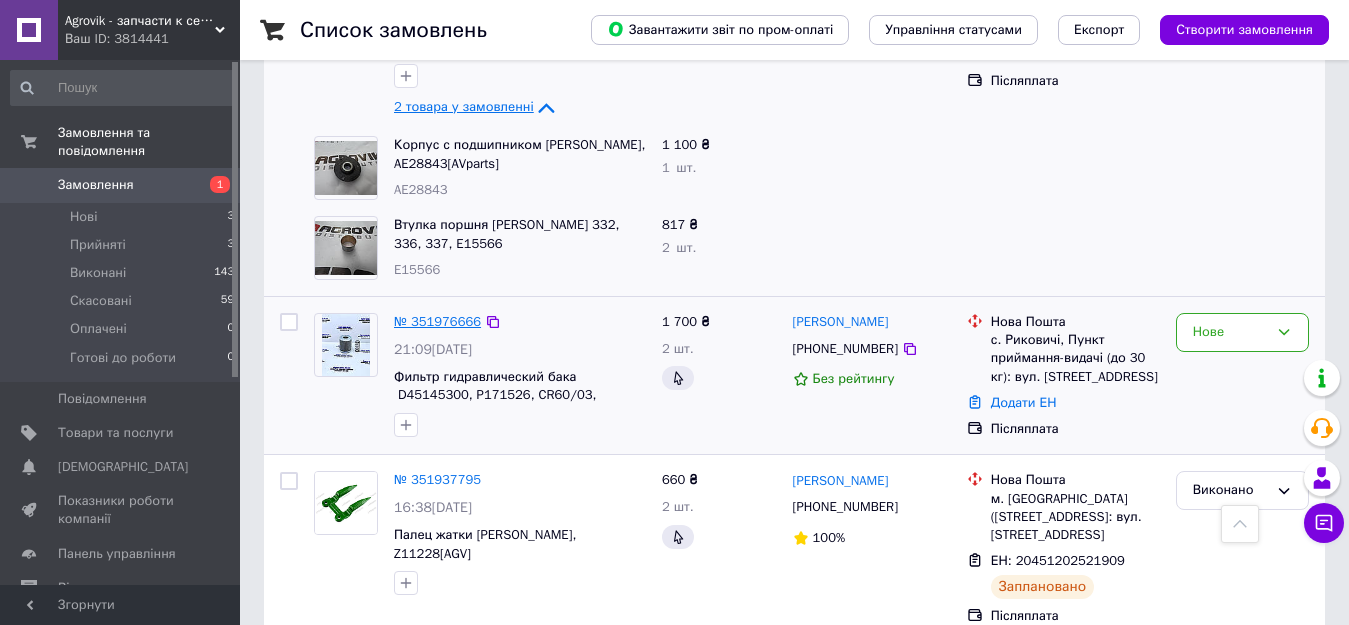 click on "№ 351976666" at bounding box center [437, 321] 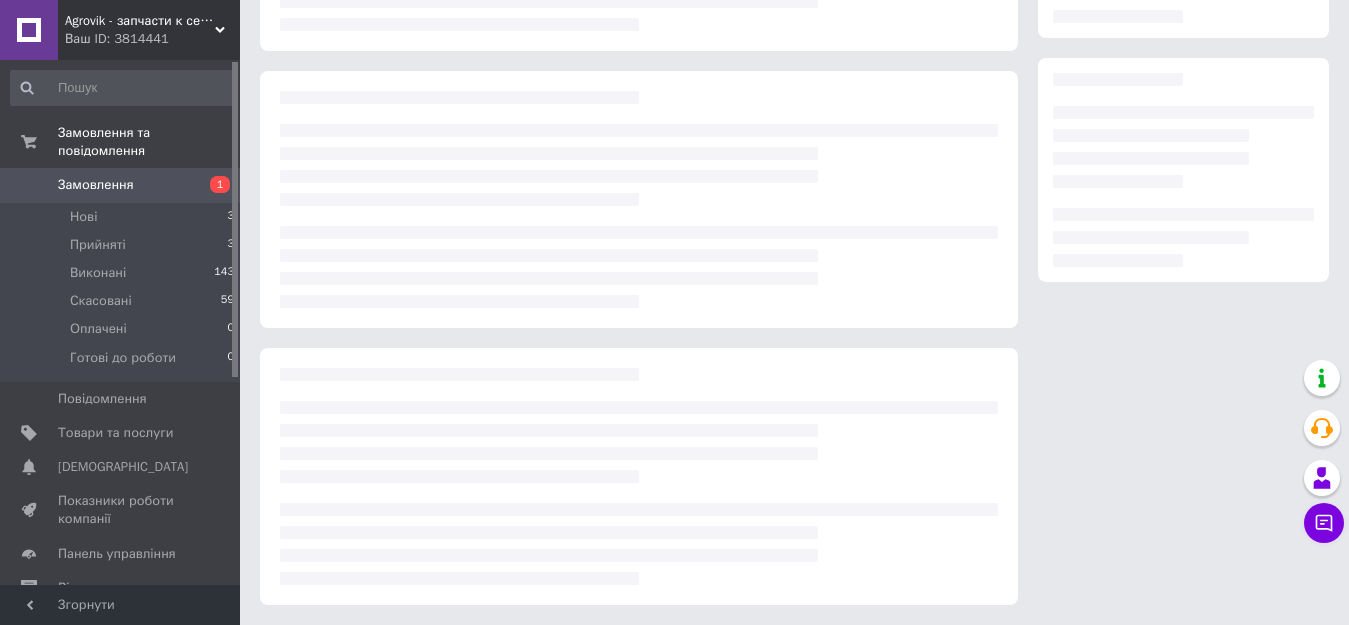 scroll, scrollTop: 0, scrollLeft: 0, axis: both 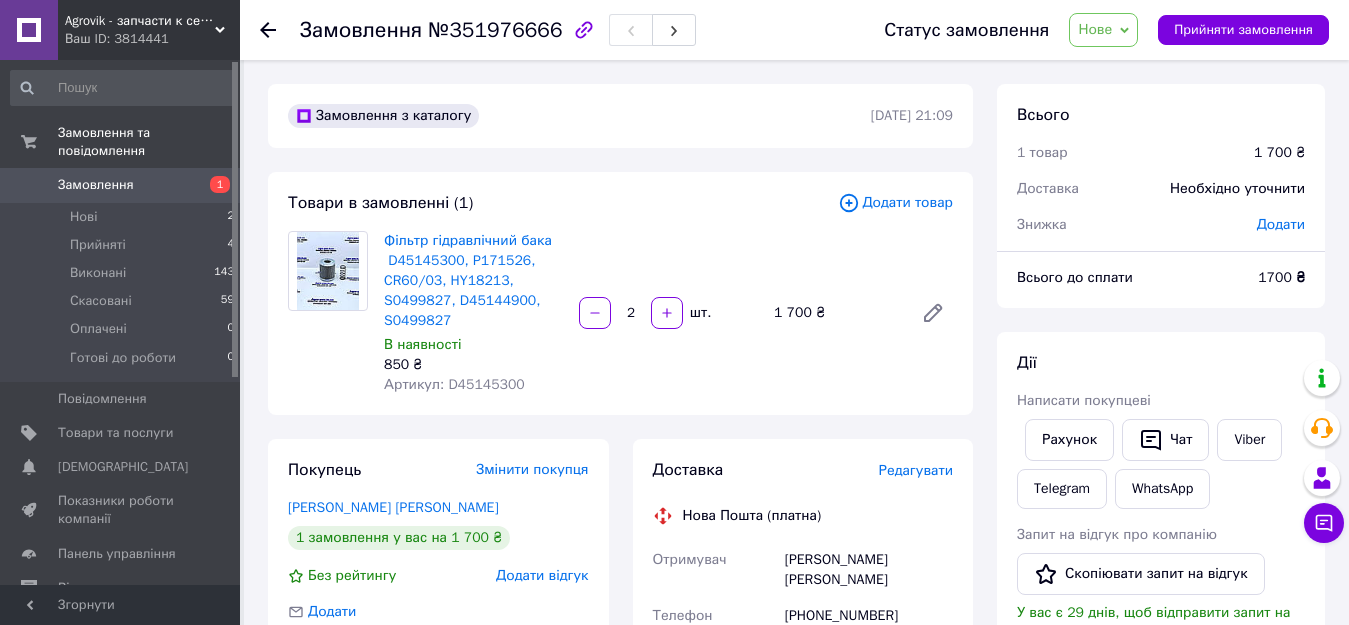 click on "Замовлення" at bounding box center [96, 185] 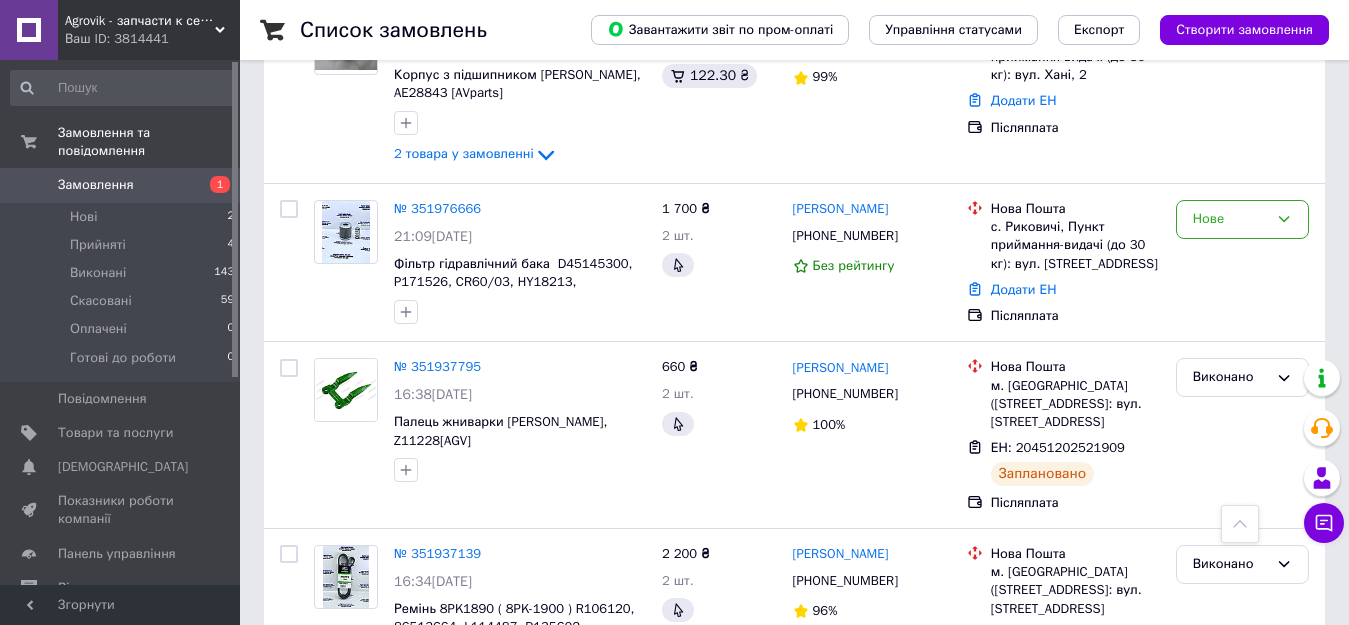 scroll, scrollTop: 659, scrollLeft: 0, axis: vertical 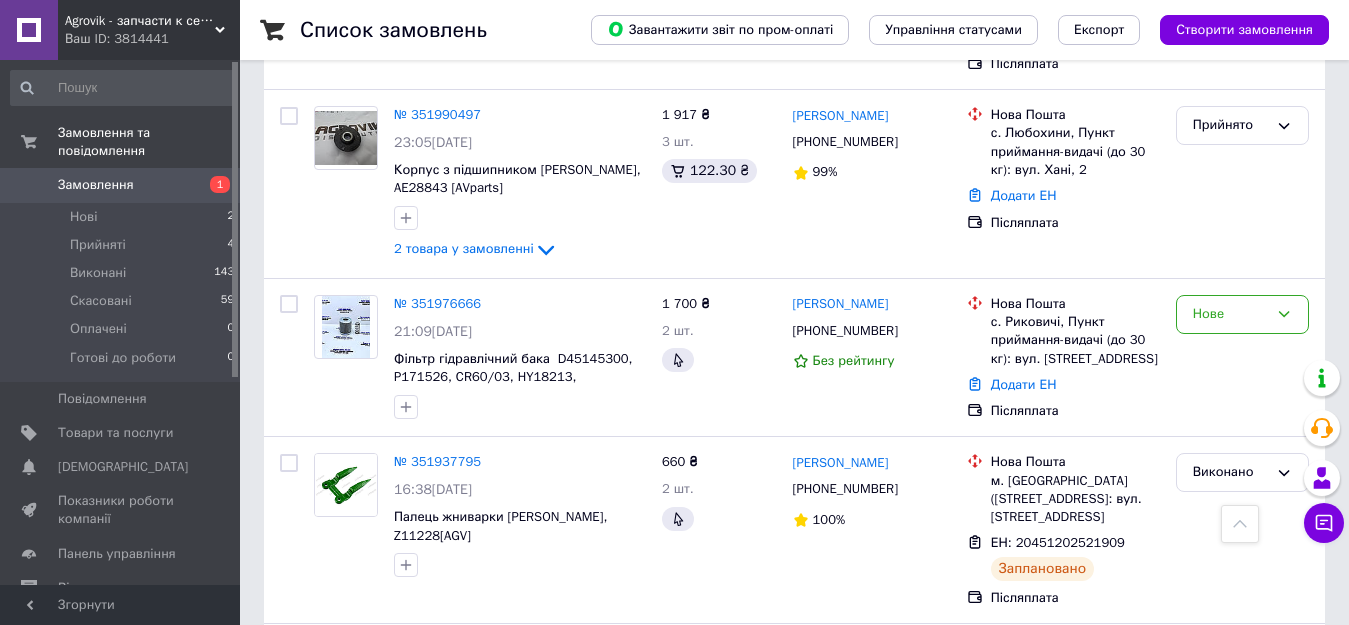 click on "Замовлення" at bounding box center (96, 185) 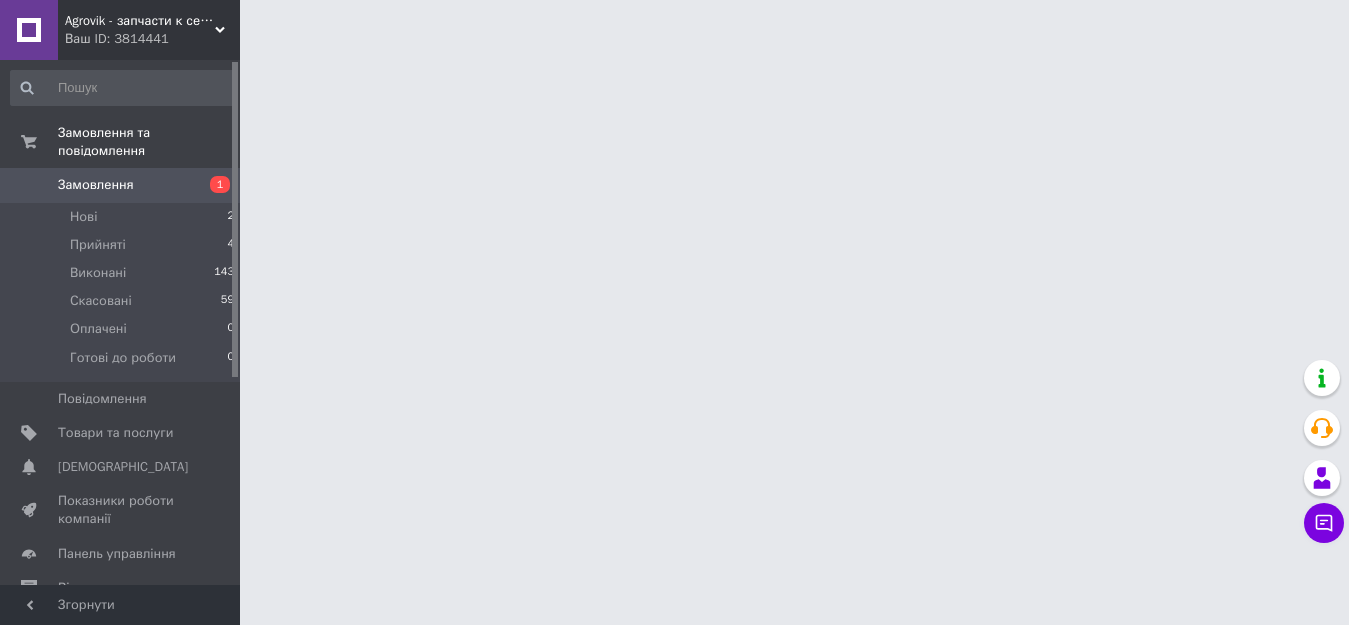 scroll, scrollTop: 0, scrollLeft: 0, axis: both 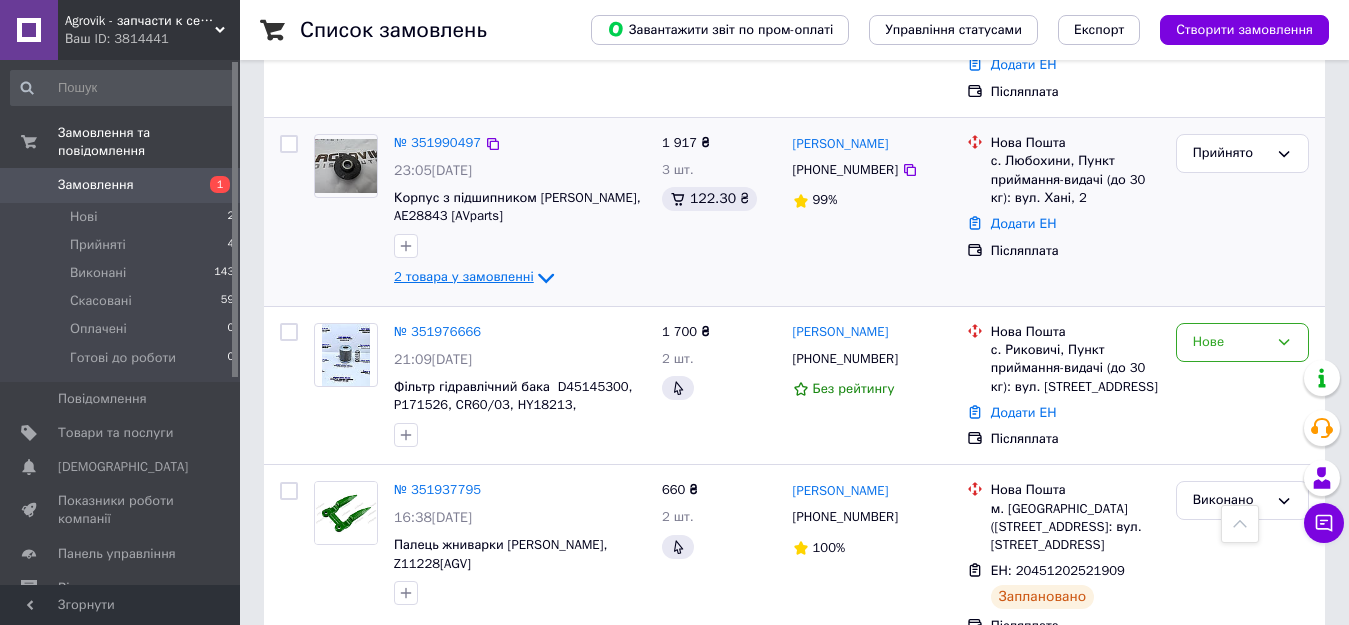 click 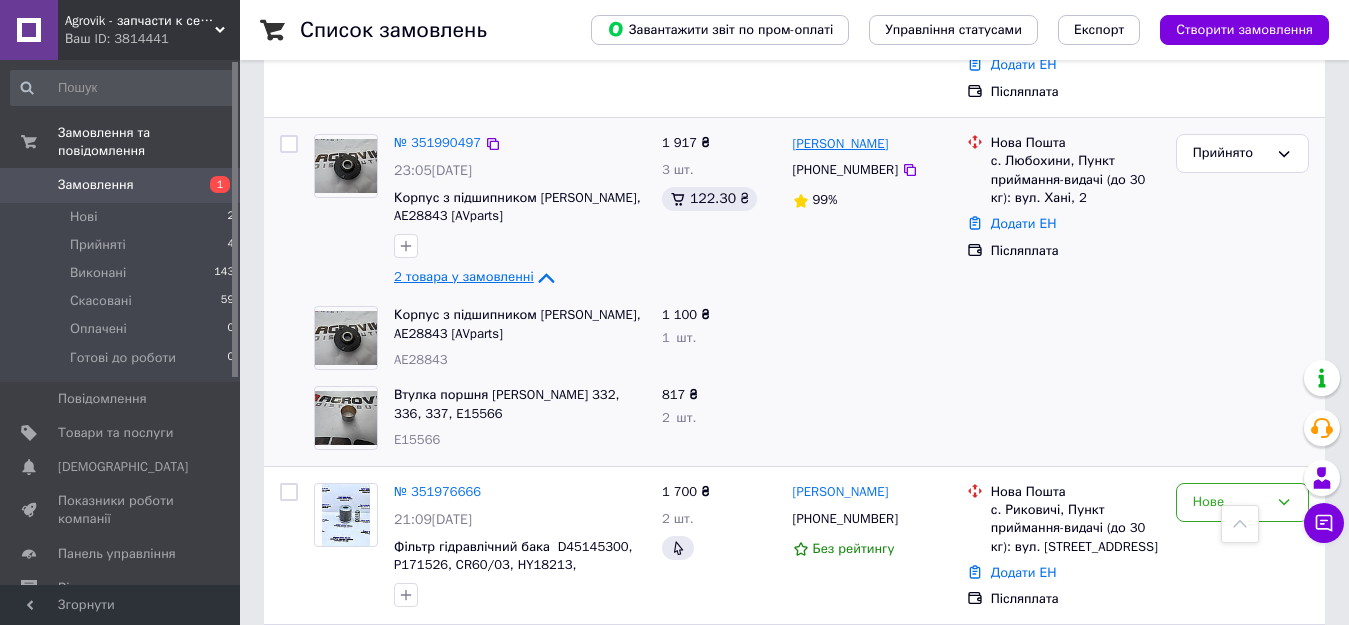 drag, startPoint x: 895, startPoint y: 107, endPoint x: 866, endPoint y: 110, distance: 29.15476 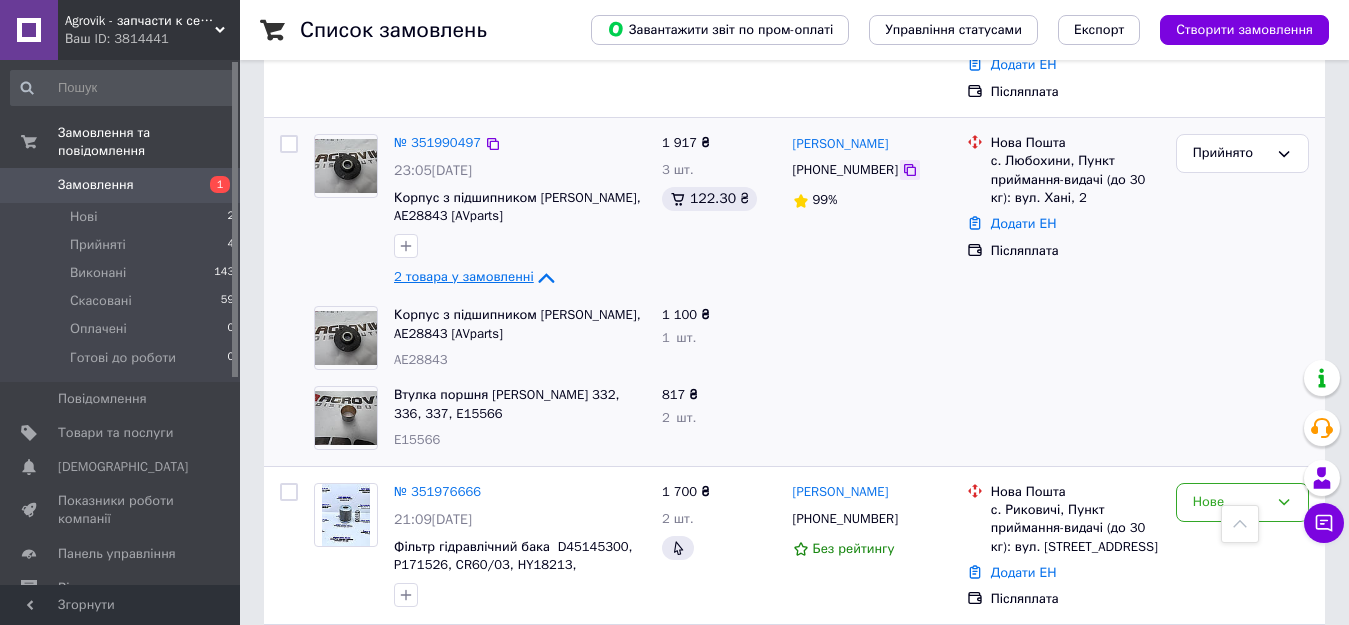 click 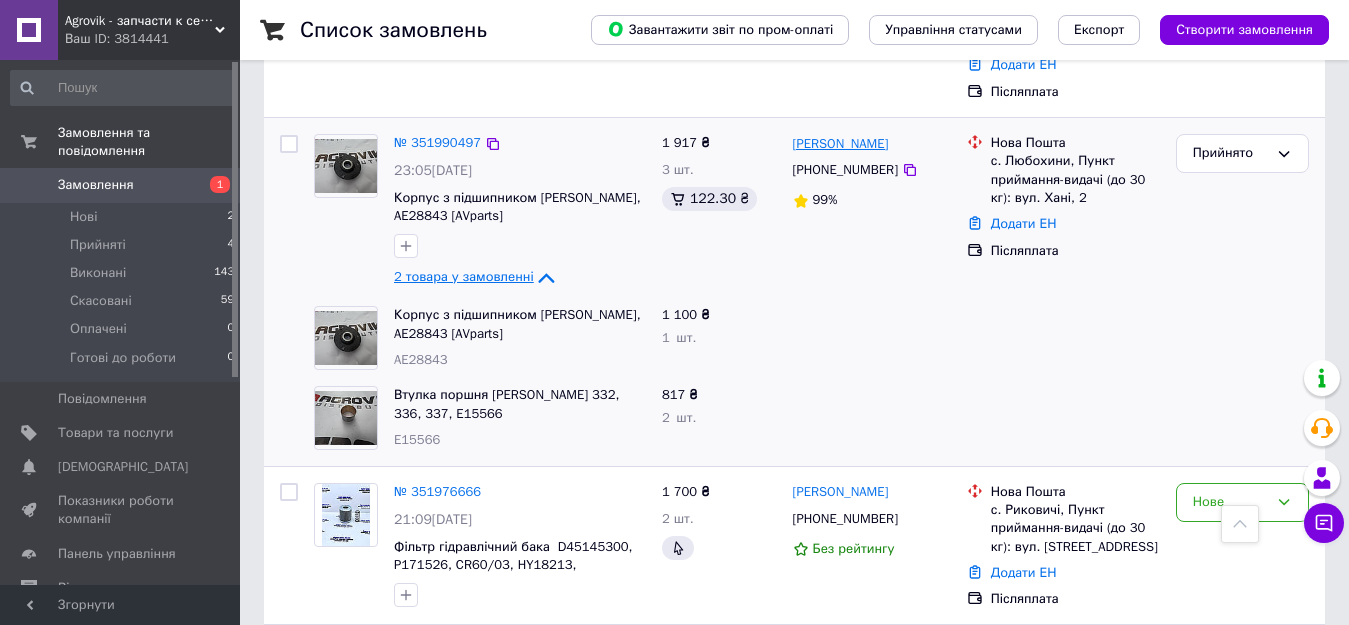 drag, startPoint x: 899, startPoint y: 106, endPoint x: 859, endPoint y: 105, distance: 40.012497 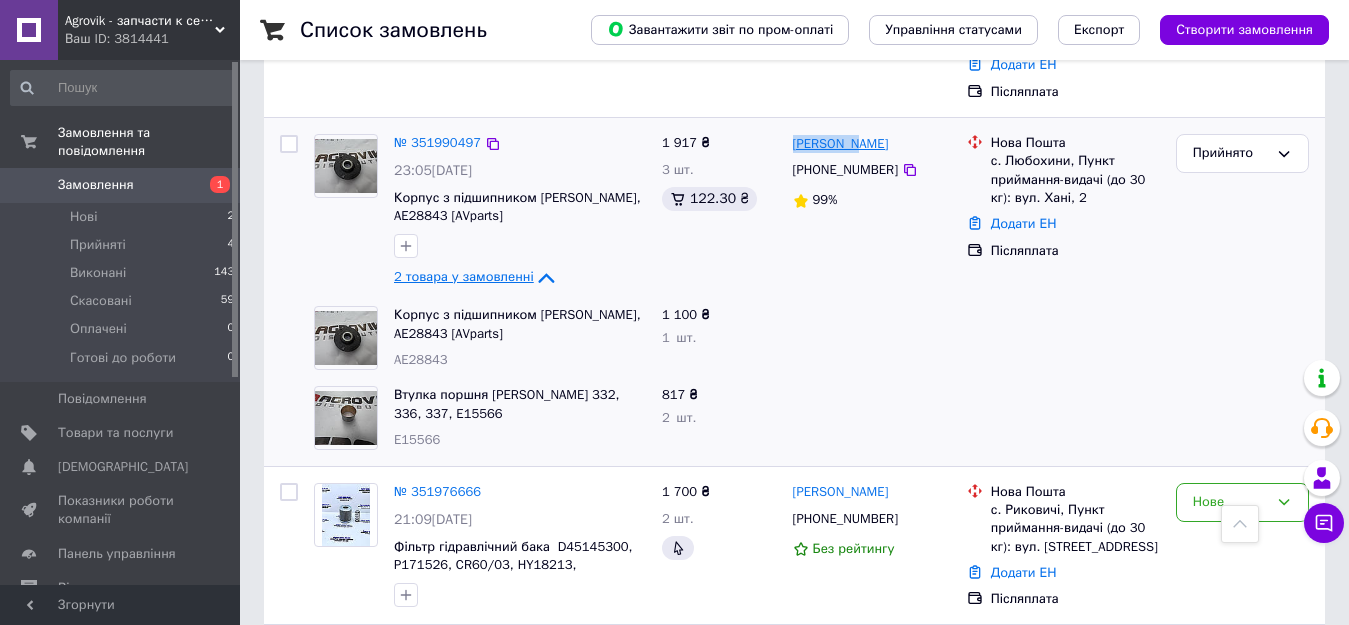 drag, startPoint x: 789, startPoint y: 108, endPoint x: 852, endPoint y: 106, distance: 63.03174 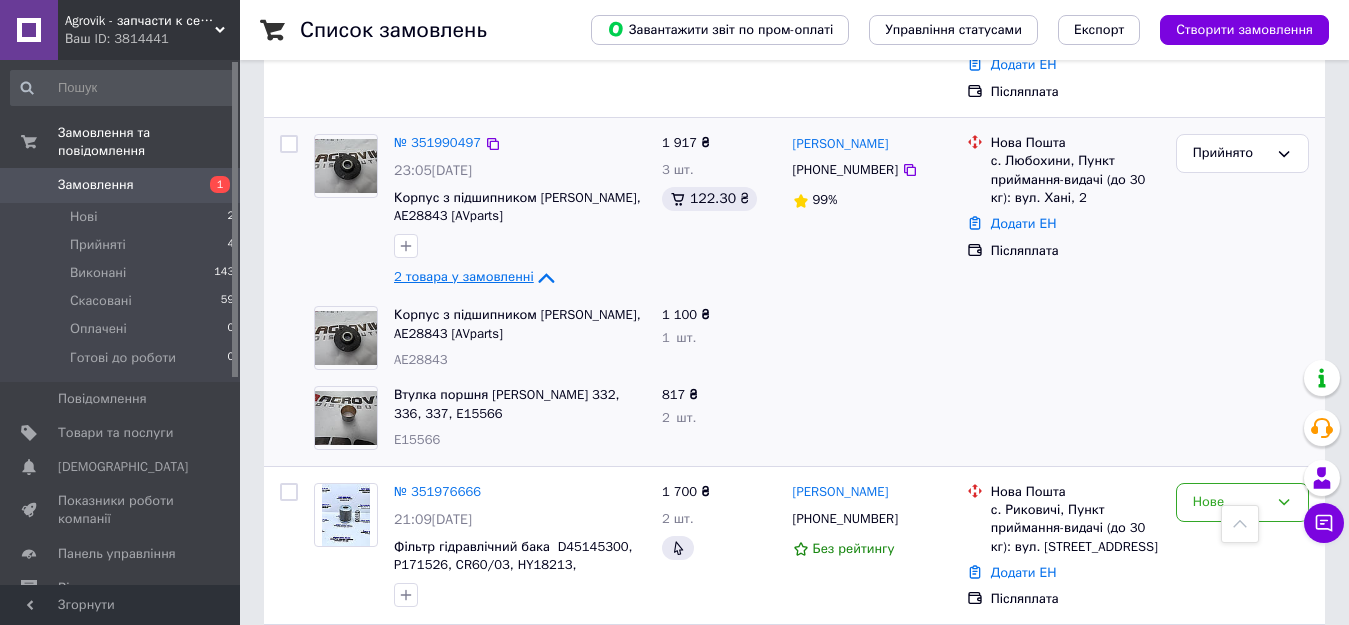 click on "с. Любохини, Пункт приймання-видачі (до 30 кг): вул. Хані, 2" at bounding box center [1075, 179] 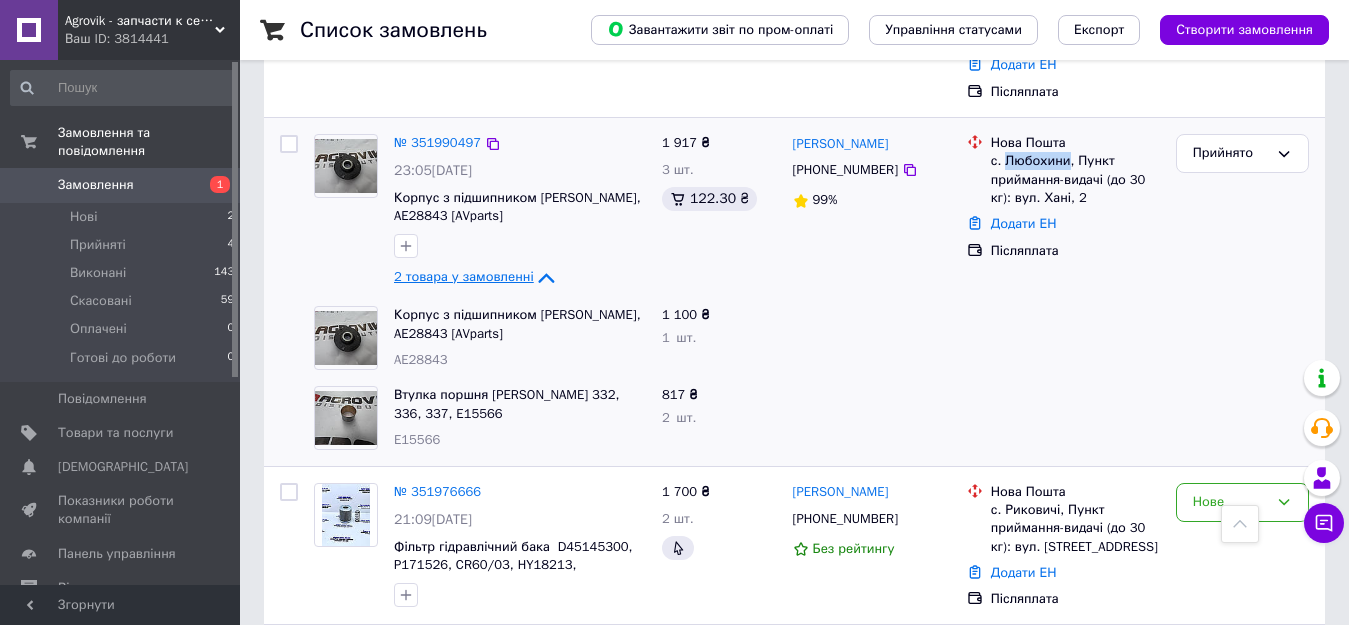 click on "с. Любохини, Пункт приймання-видачі (до 30 кг): вул. Хані, 2" at bounding box center (1075, 179) 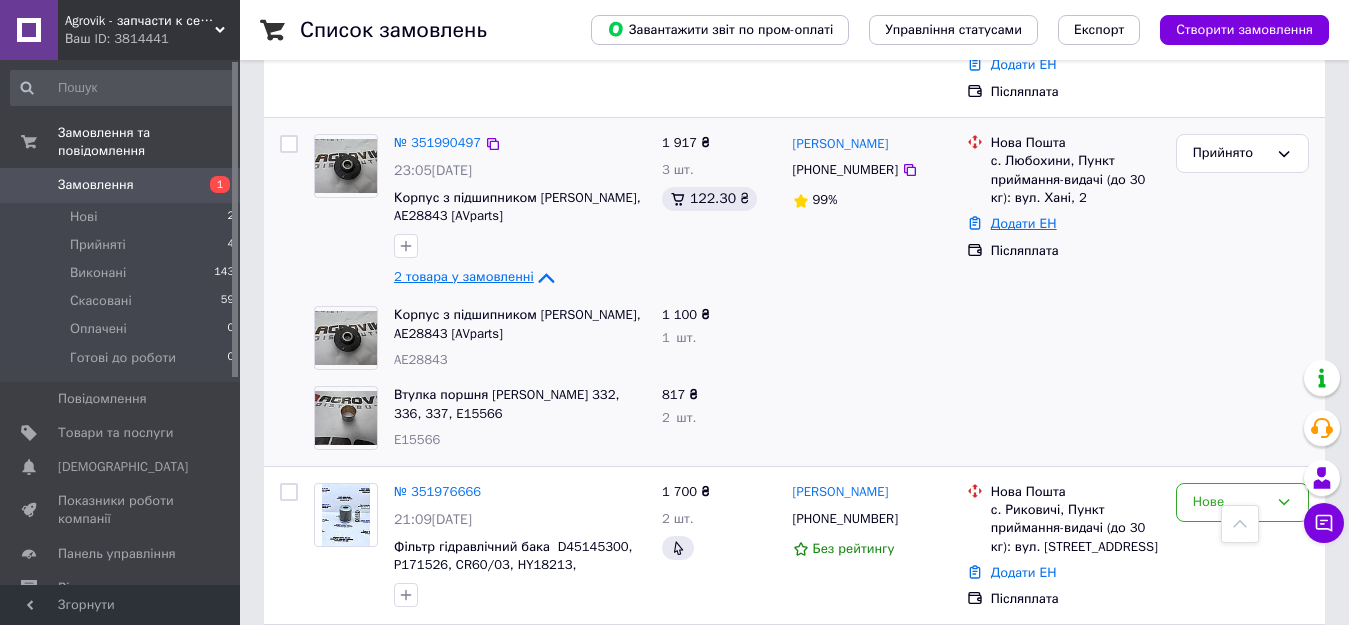 click on "Додати ЕН" at bounding box center [1024, 223] 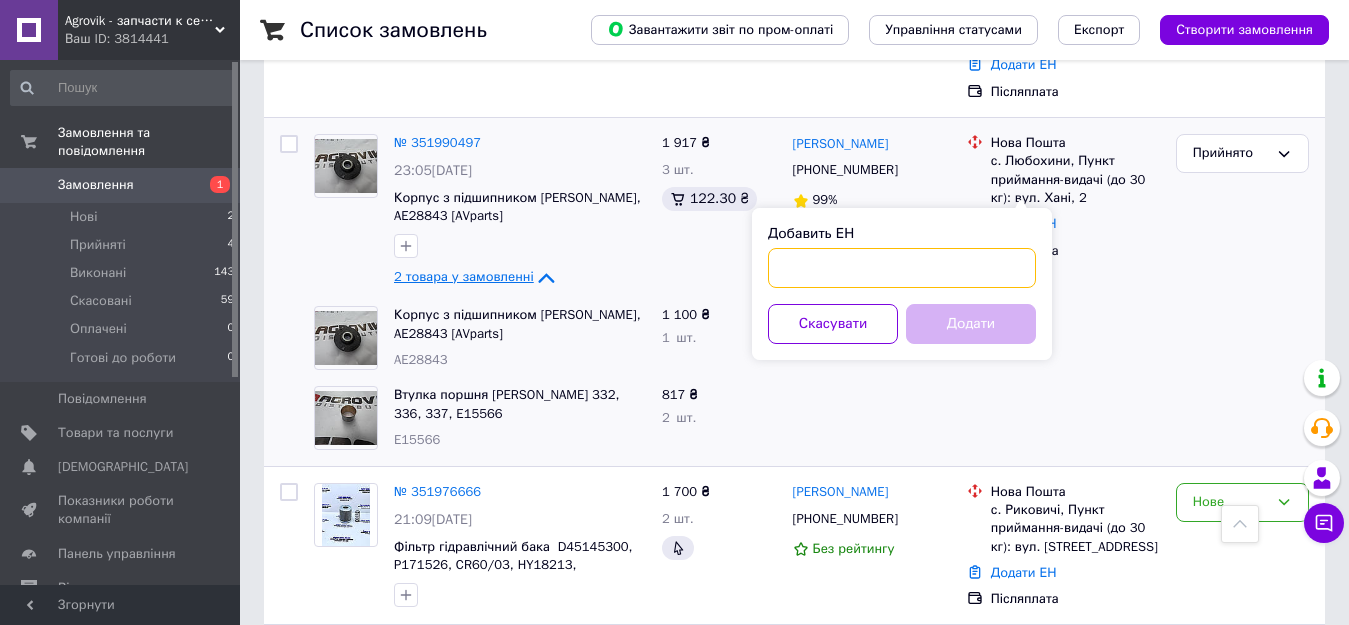 click on "Добавить ЕН" at bounding box center [902, 268] 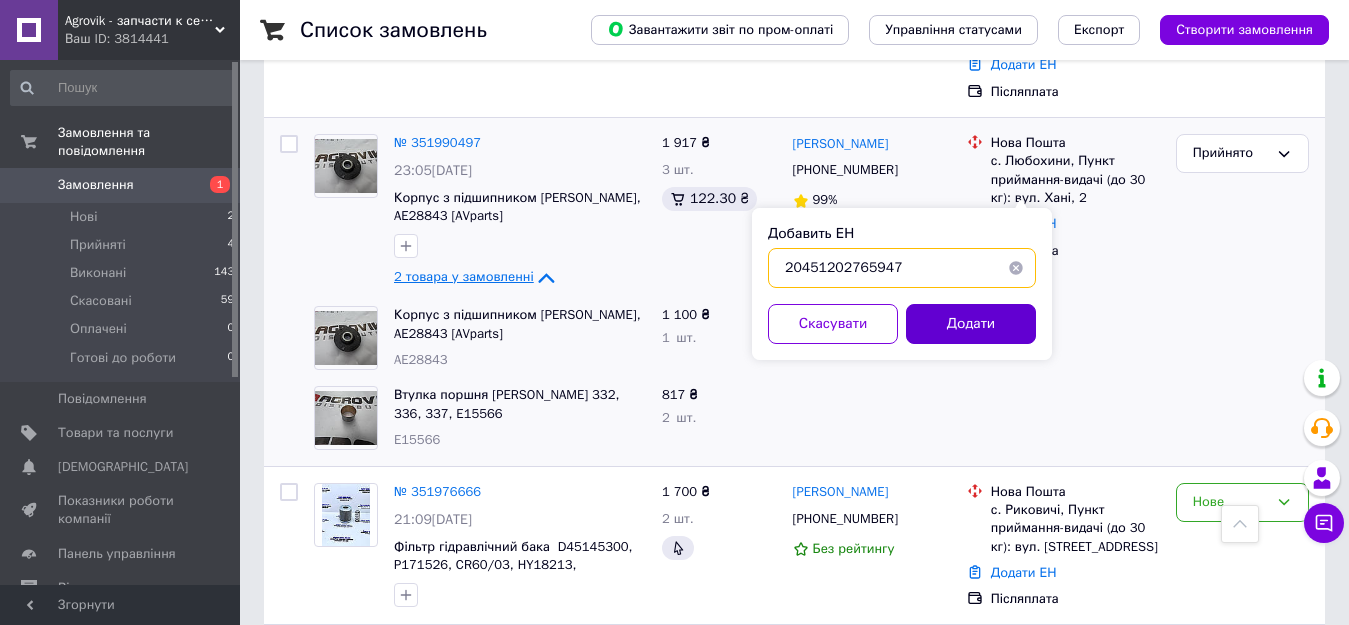 type on "20451202765947" 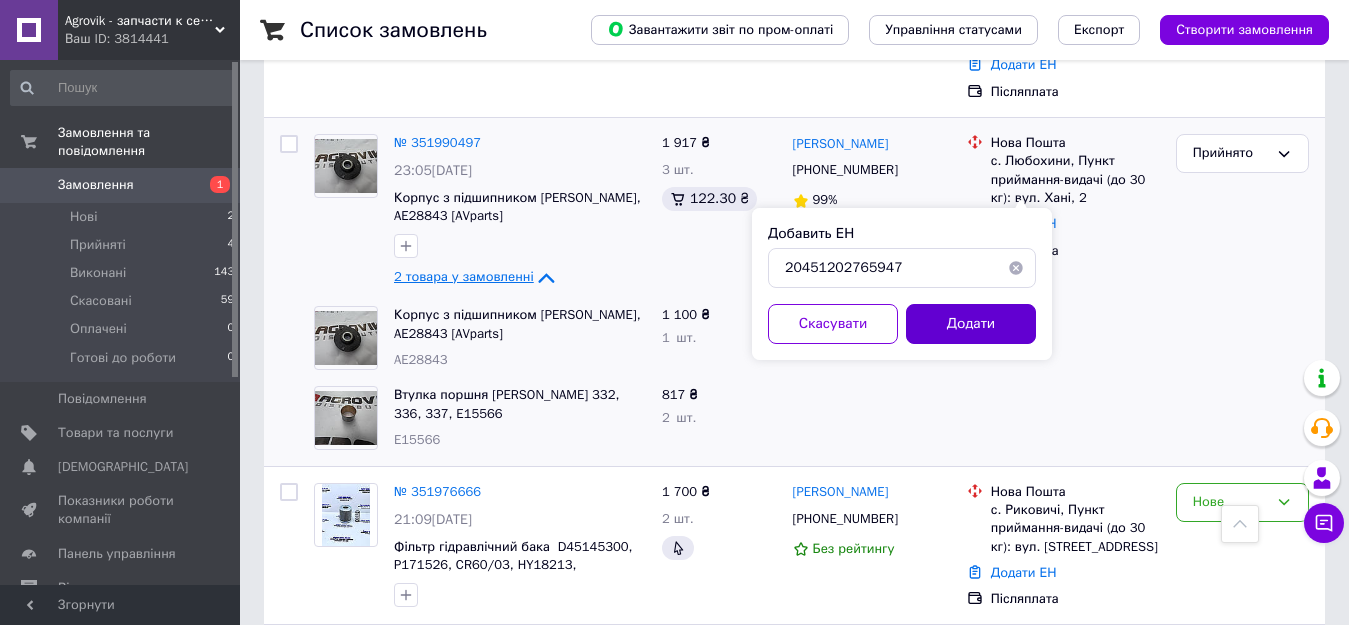 click on "Додати" at bounding box center [971, 324] 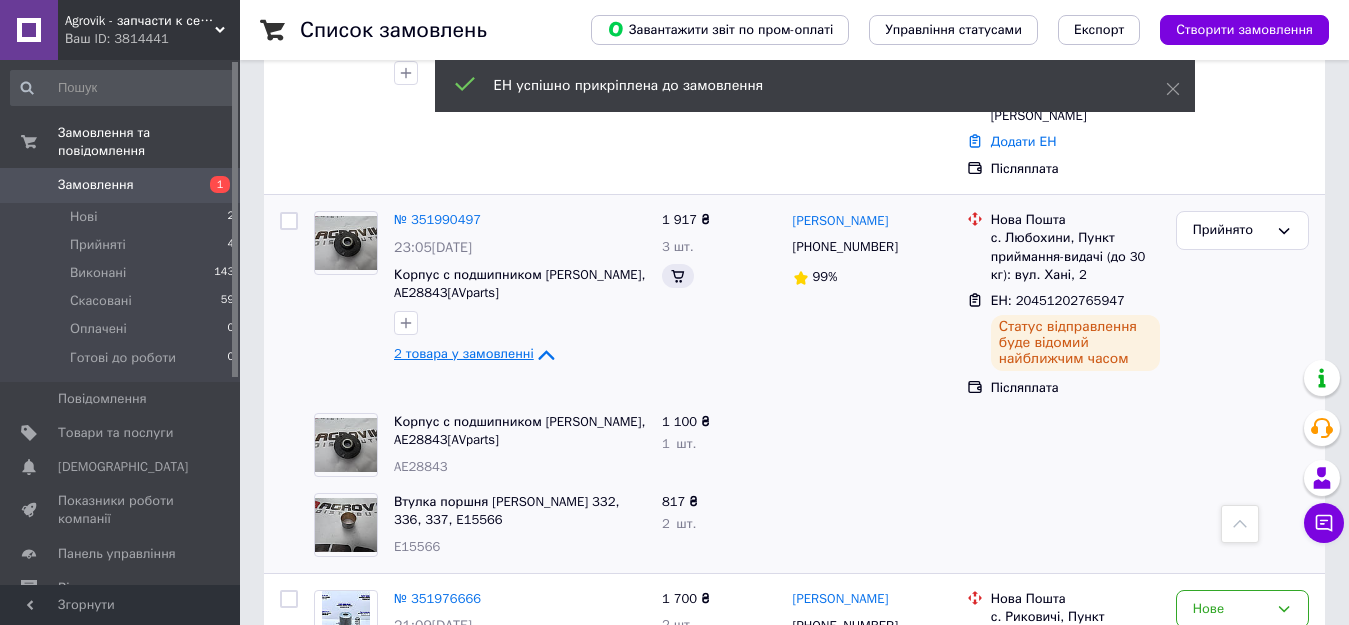 scroll, scrollTop: 362, scrollLeft: 0, axis: vertical 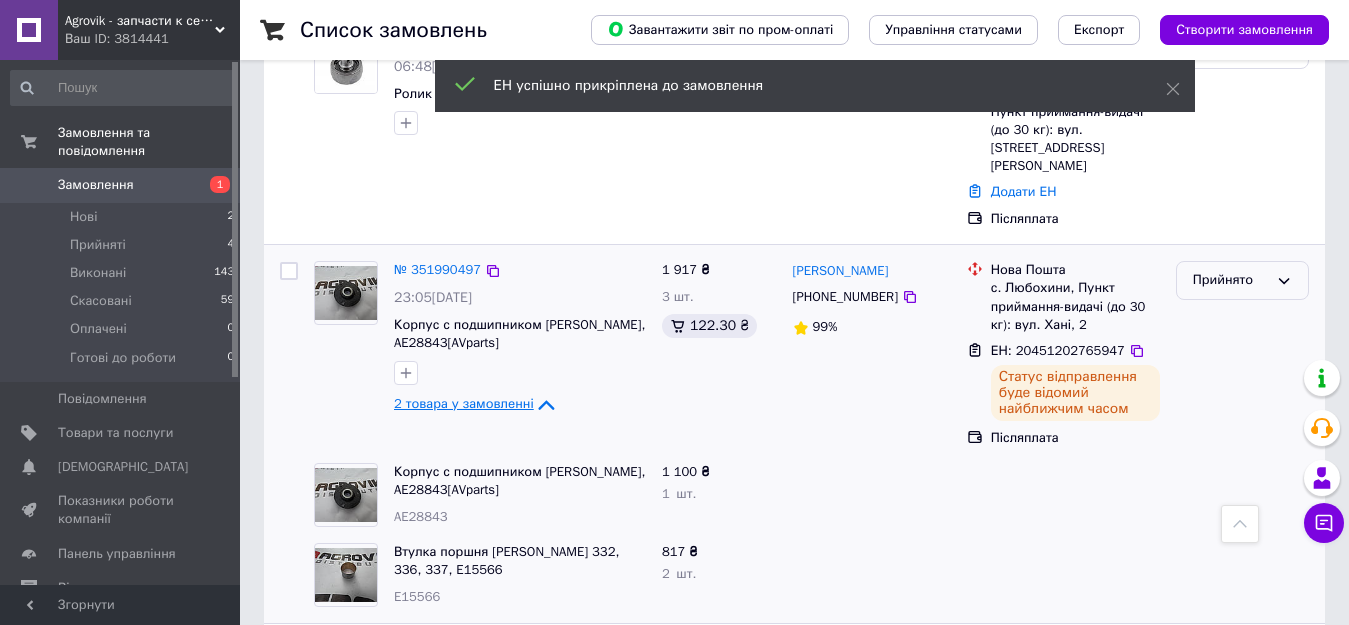 click on "Прийнято" at bounding box center (1242, 280) 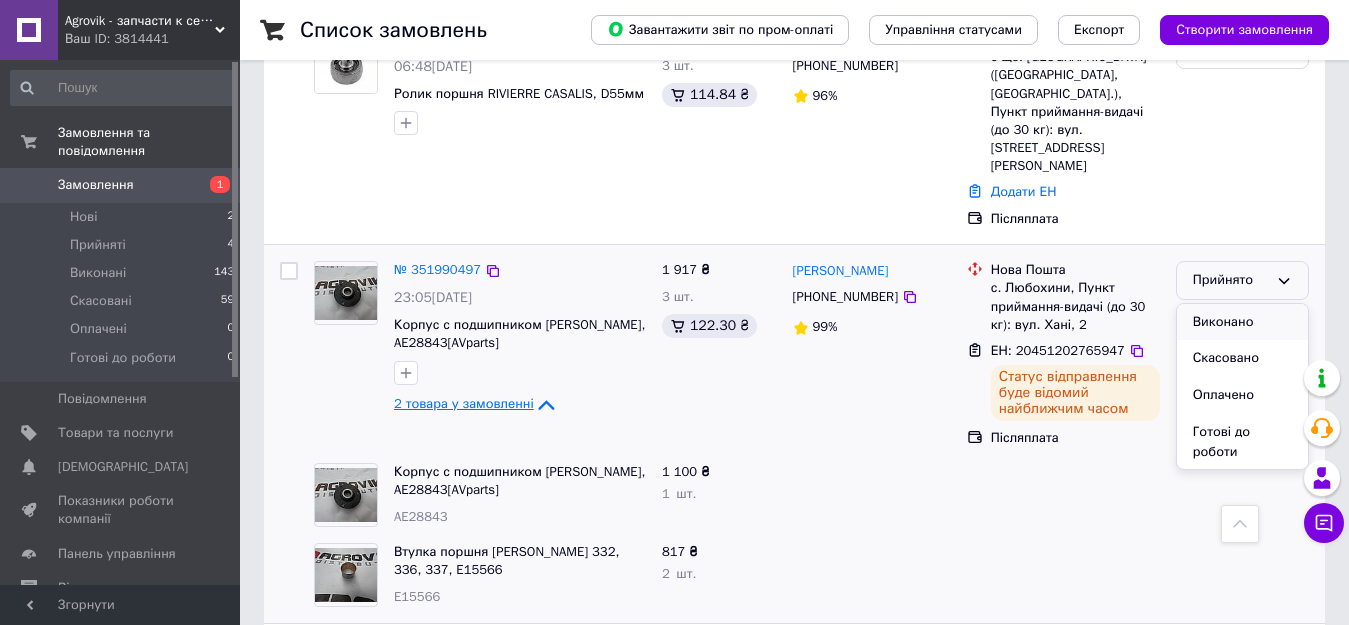 click on "Виконано" at bounding box center [1242, 322] 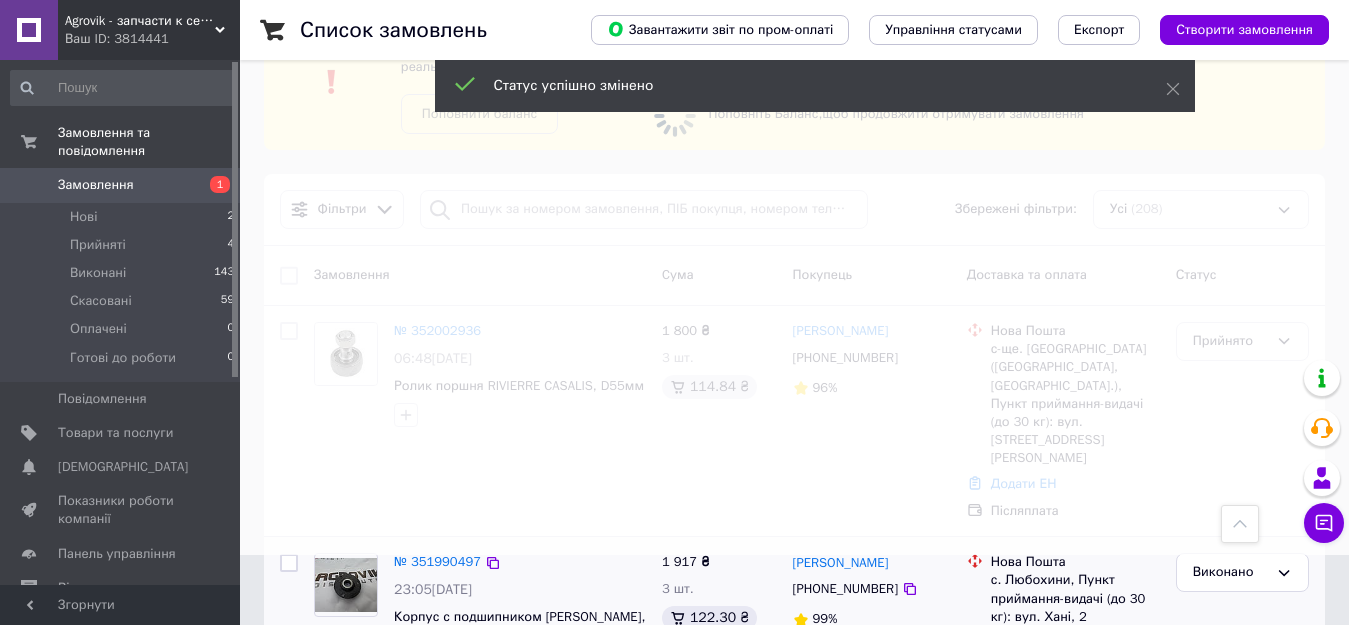 scroll, scrollTop: 0, scrollLeft: 0, axis: both 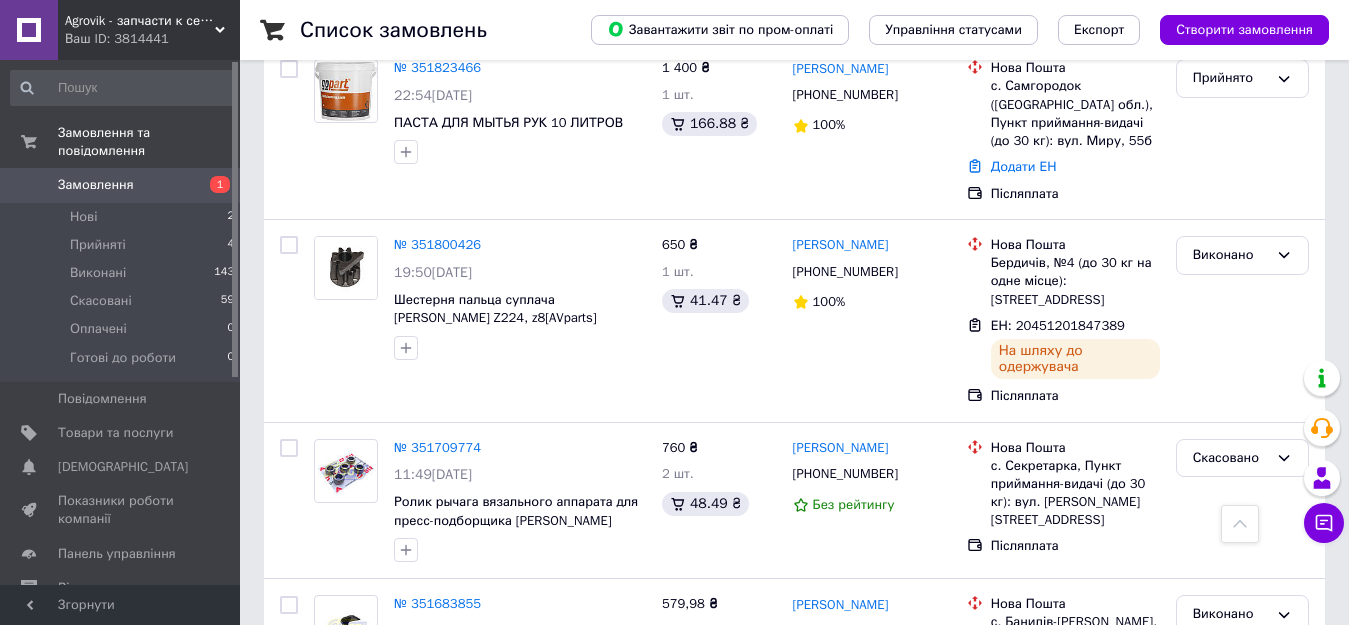 click on "Замовлення" at bounding box center [96, 185] 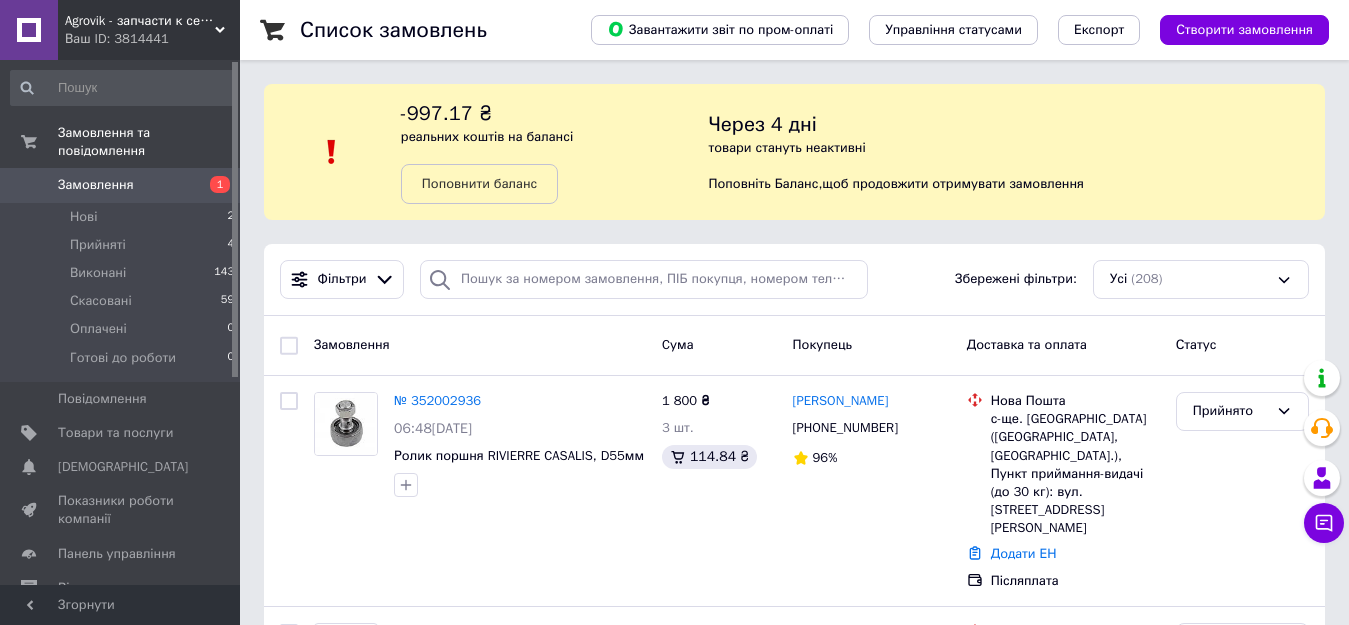 click on "Замовлення" at bounding box center [121, 185] 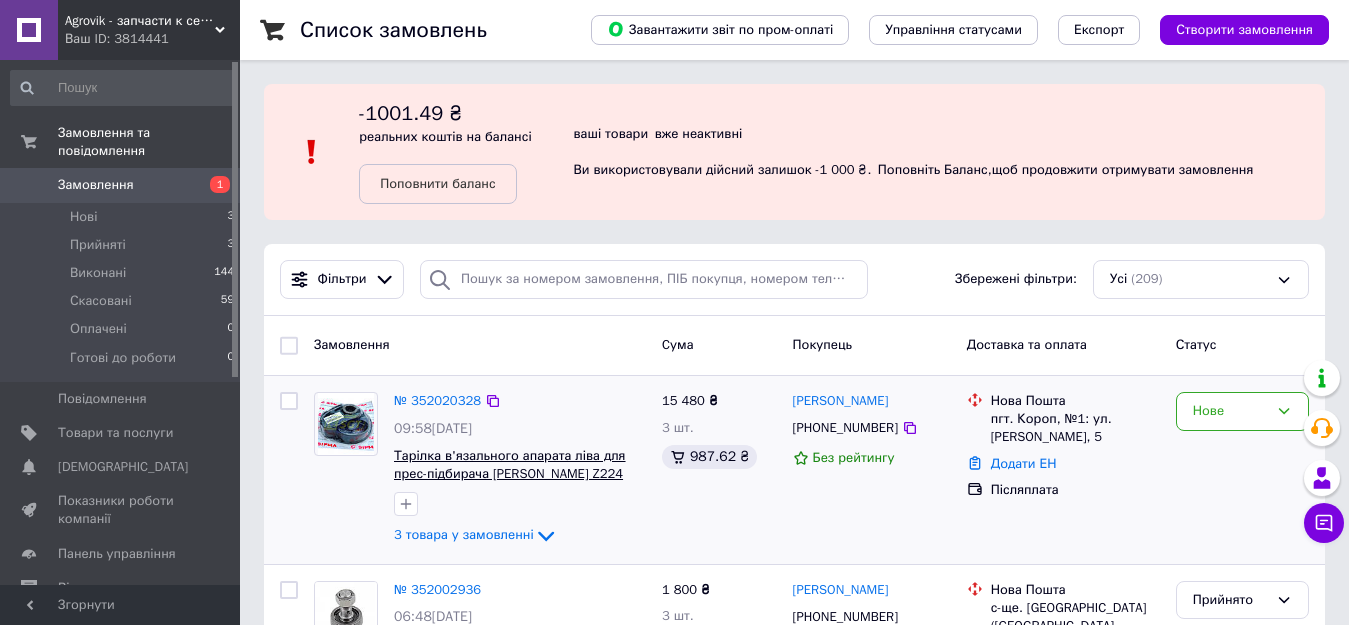 click on "Тарілка в'язального апарата ліва для прес-підбирача Sipma Z224 (Оригінал)" at bounding box center (510, 474) 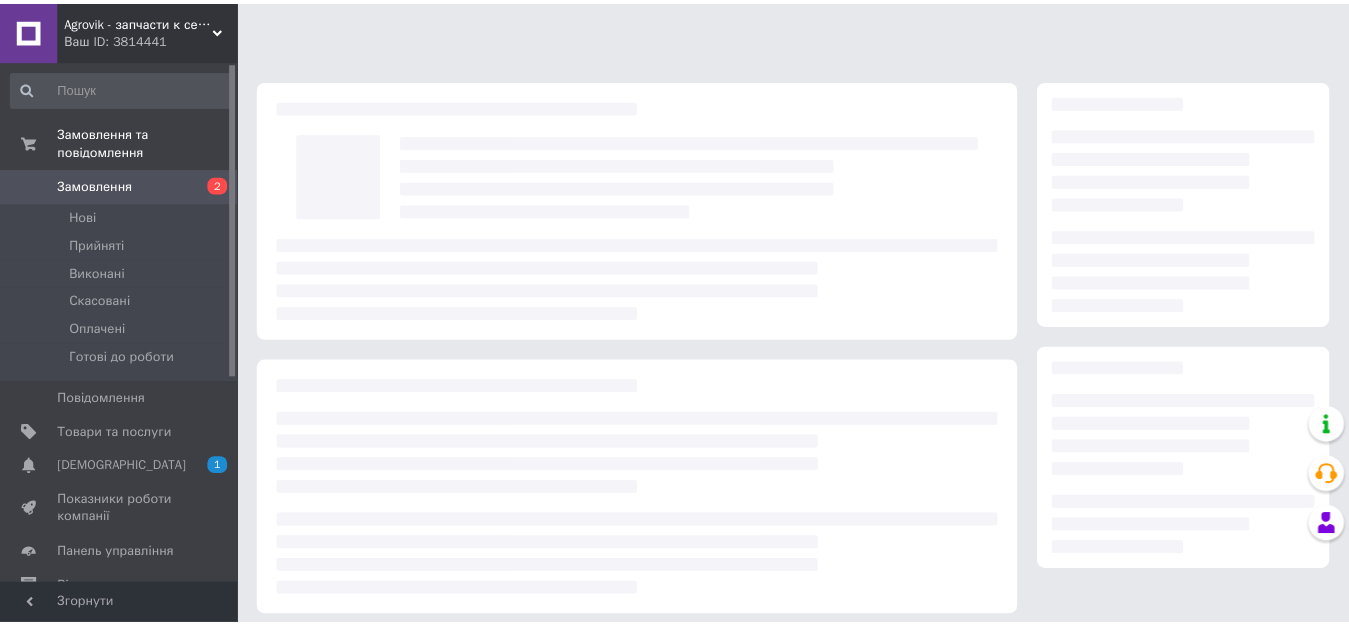scroll, scrollTop: 0, scrollLeft: 0, axis: both 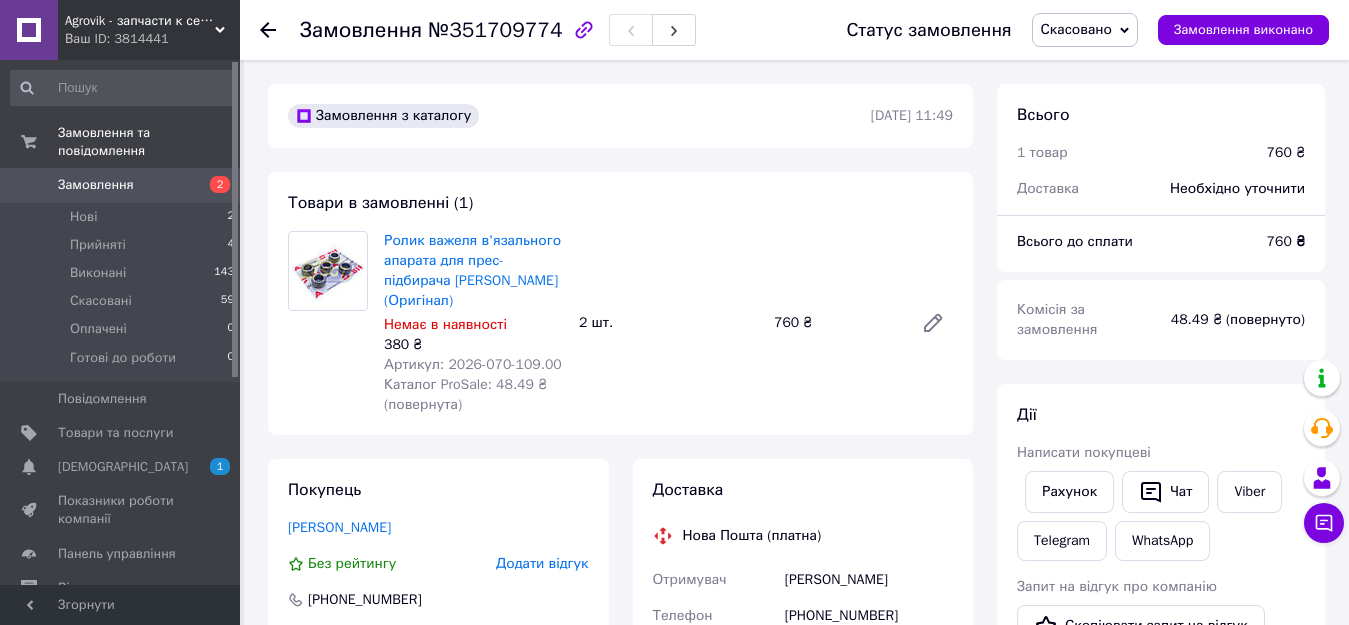 click on "Замовлення" at bounding box center (96, 185) 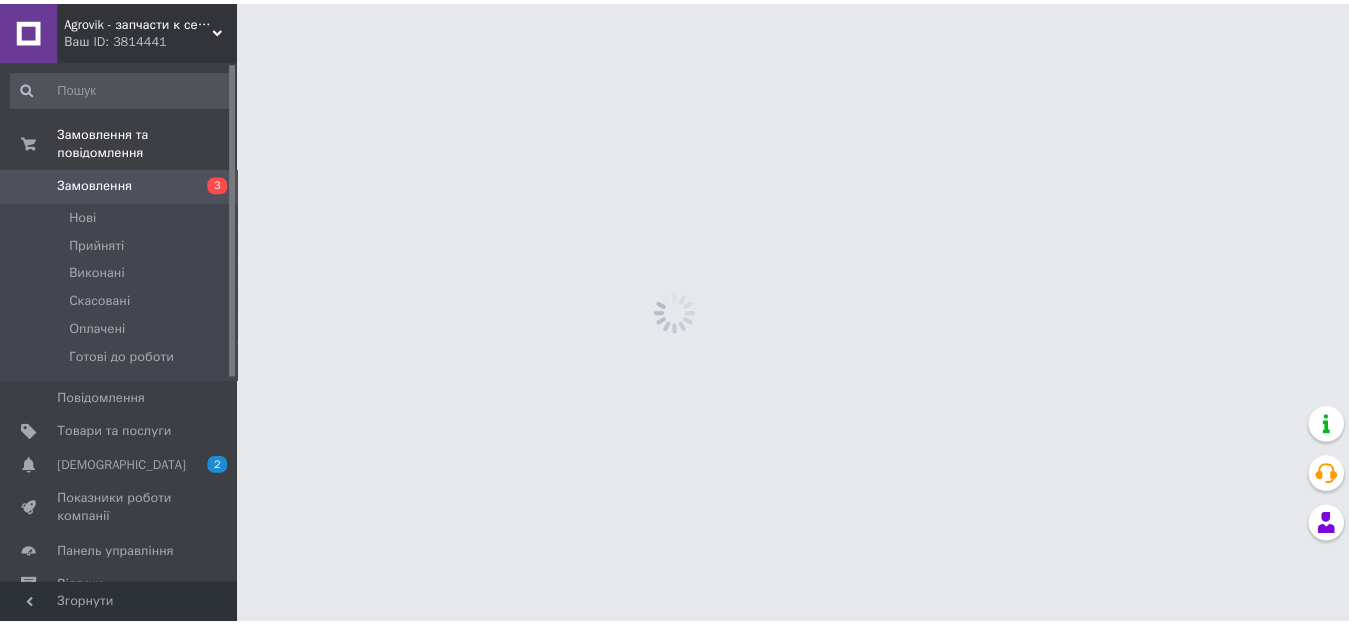 scroll, scrollTop: 0, scrollLeft: 0, axis: both 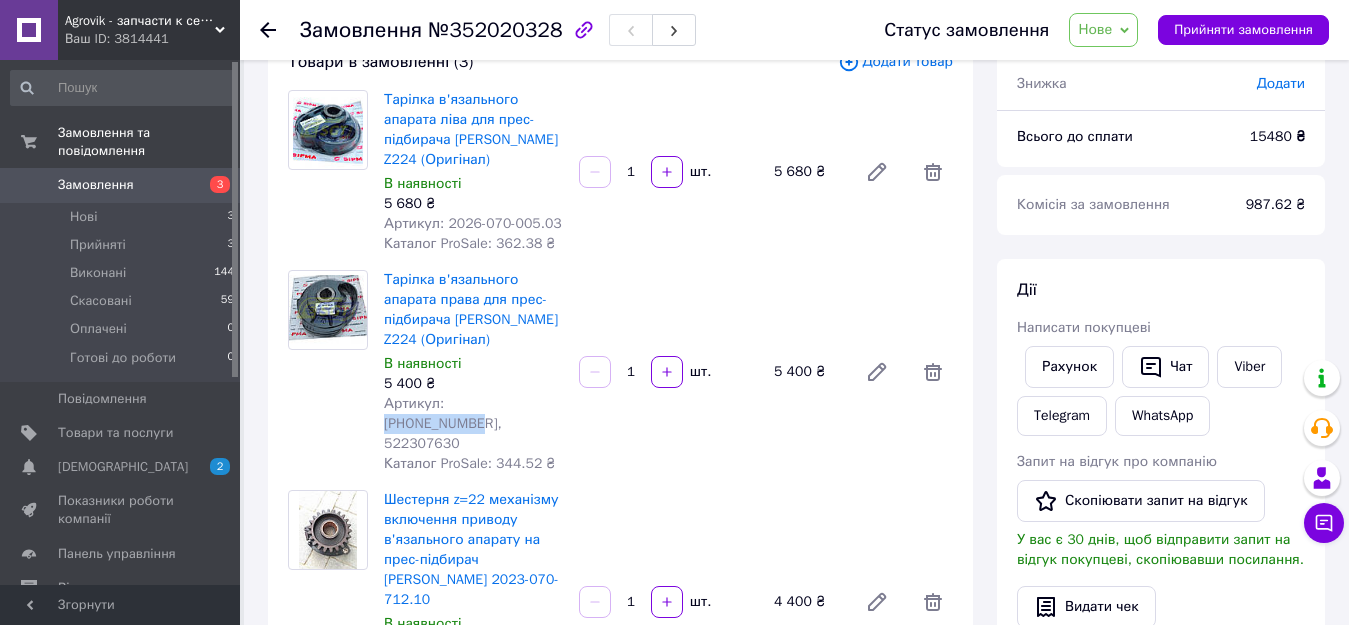 drag, startPoint x: 443, startPoint y: 360, endPoint x: 523, endPoint y: 360, distance: 80 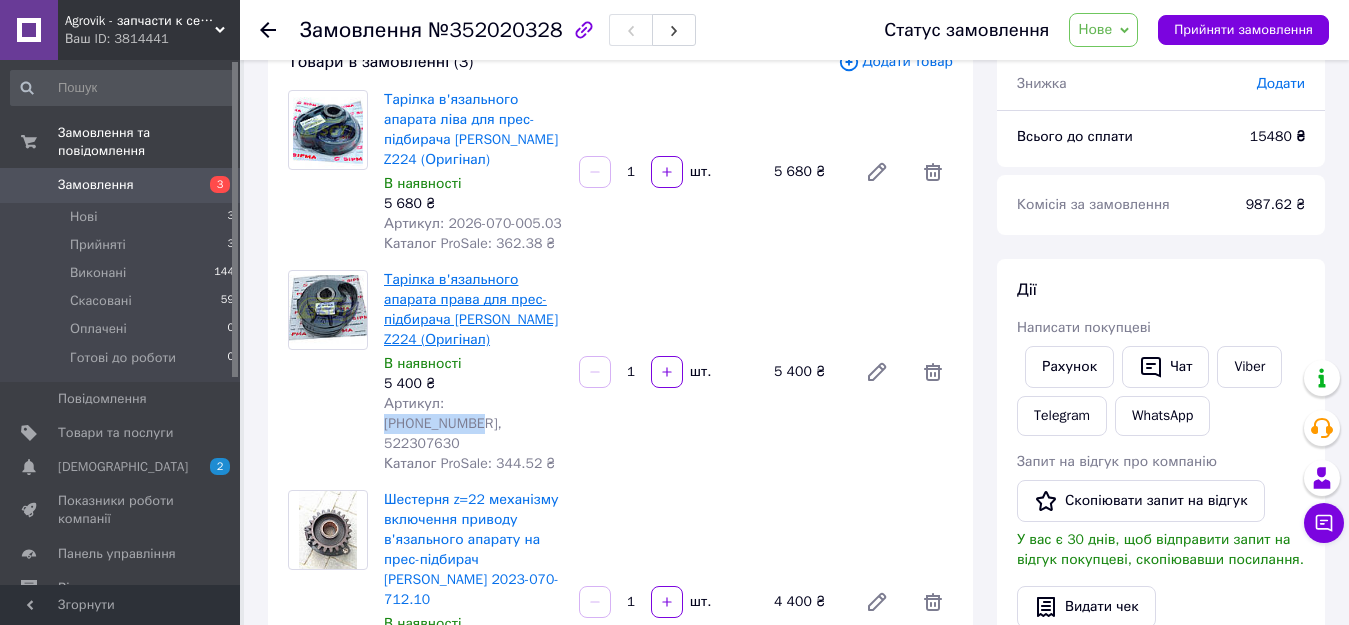 click on "Тарілка в'язального апарата права для прес-підбирача Sipma Z224 (Оригінал)" at bounding box center [471, 309] 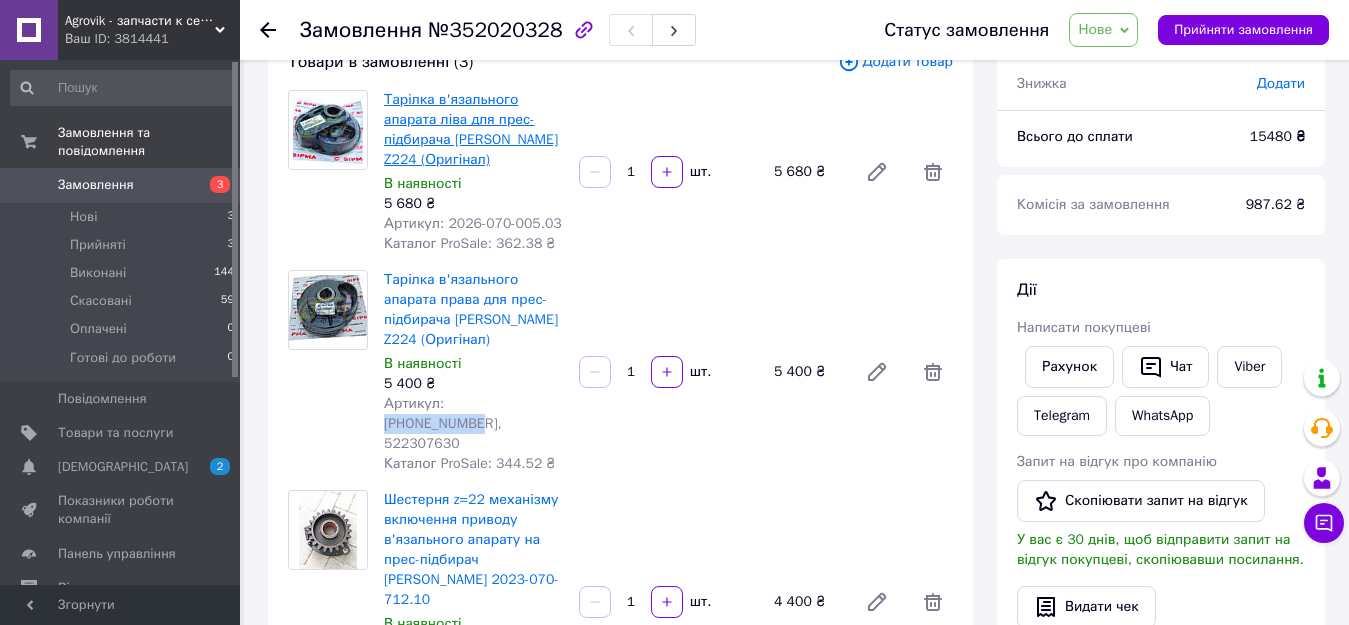 click on "Тарілка в'язального апарата ліва для прес-підбирача Sipma Z224 (Оригінал)" at bounding box center [471, 129] 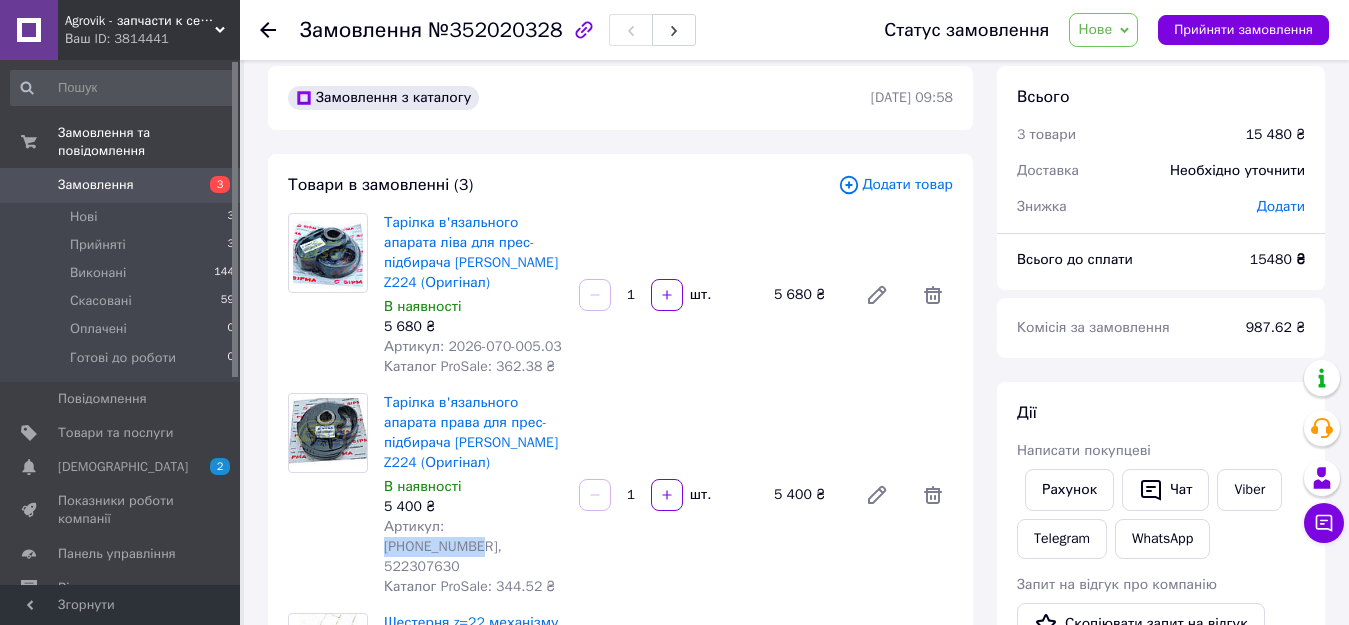 scroll, scrollTop: 0, scrollLeft: 0, axis: both 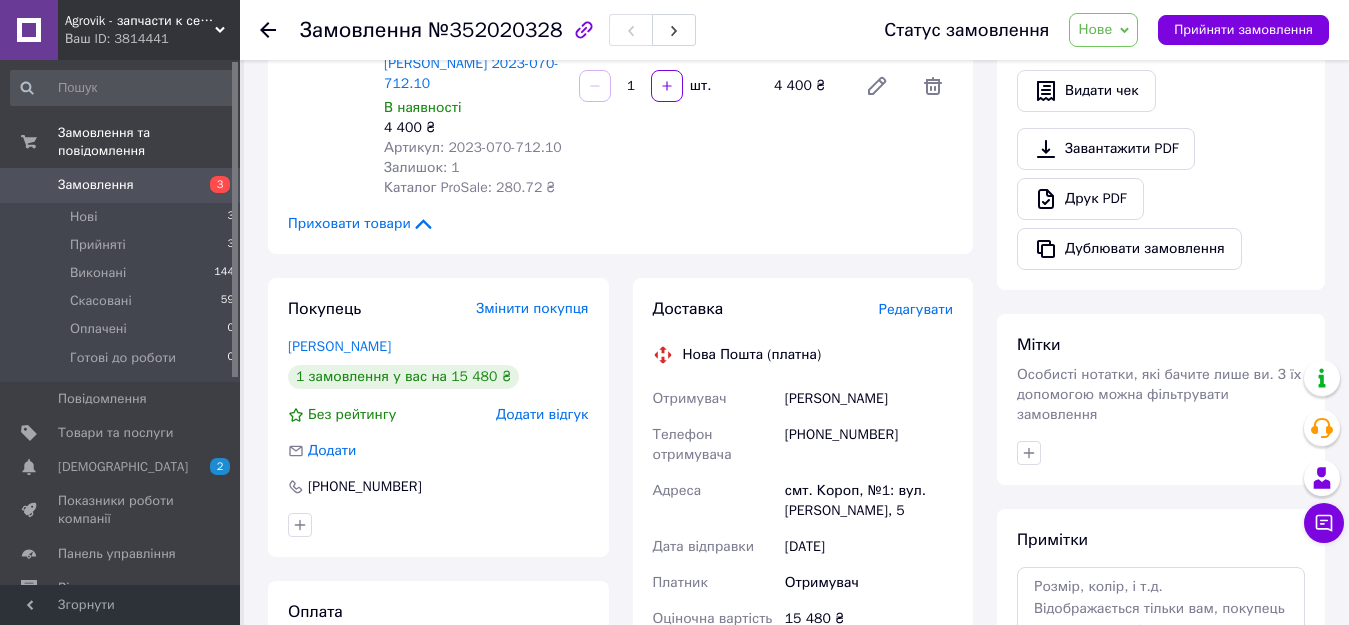 click on "Замовлення" at bounding box center [121, 185] 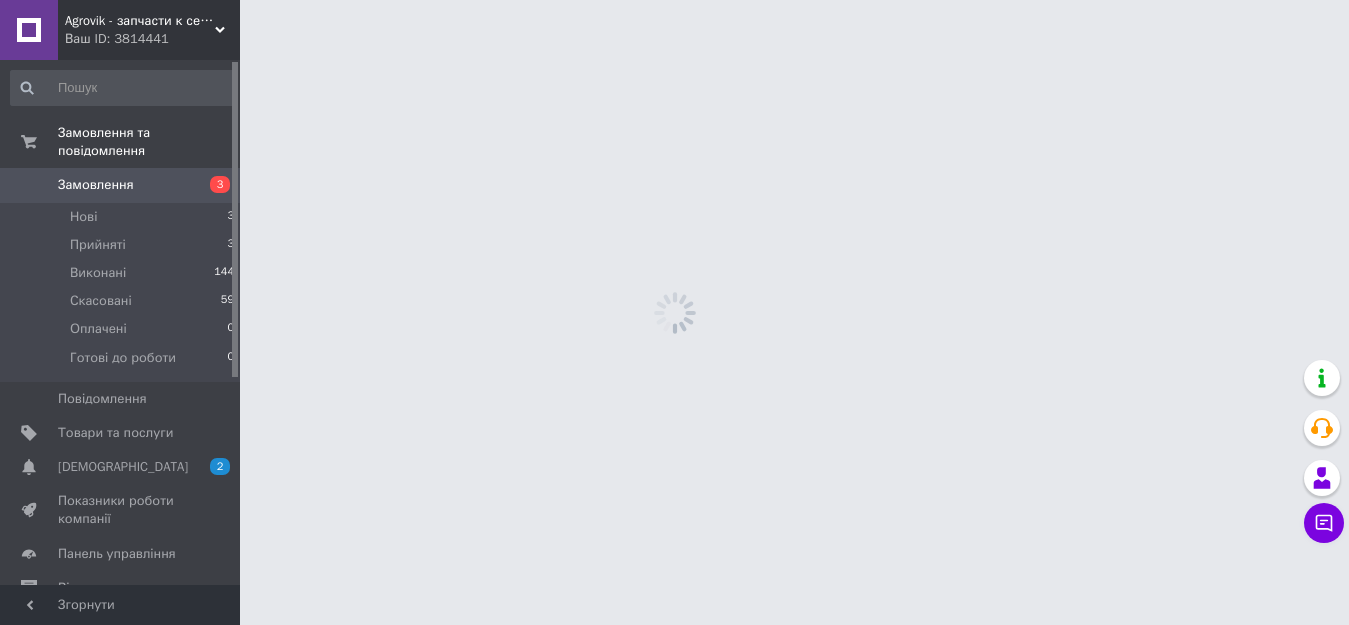 scroll, scrollTop: 0, scrollLeft: 0, axis: both 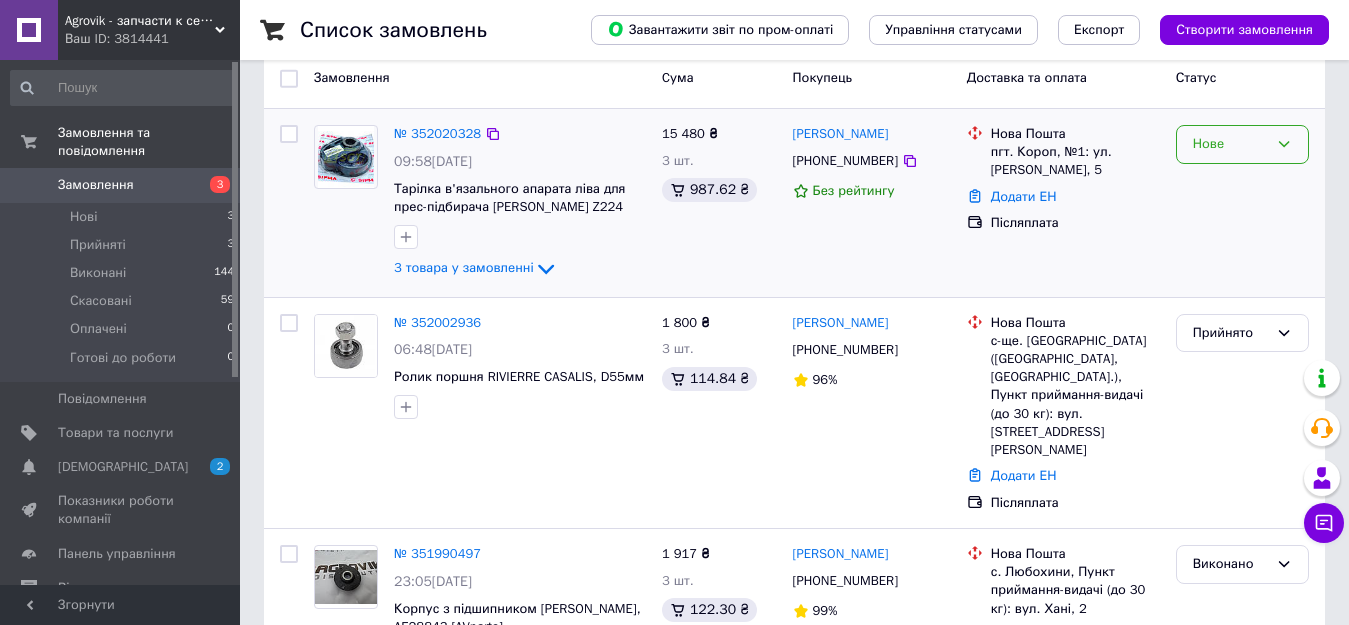 click on "Нове" at bounding box center (1230, 144) 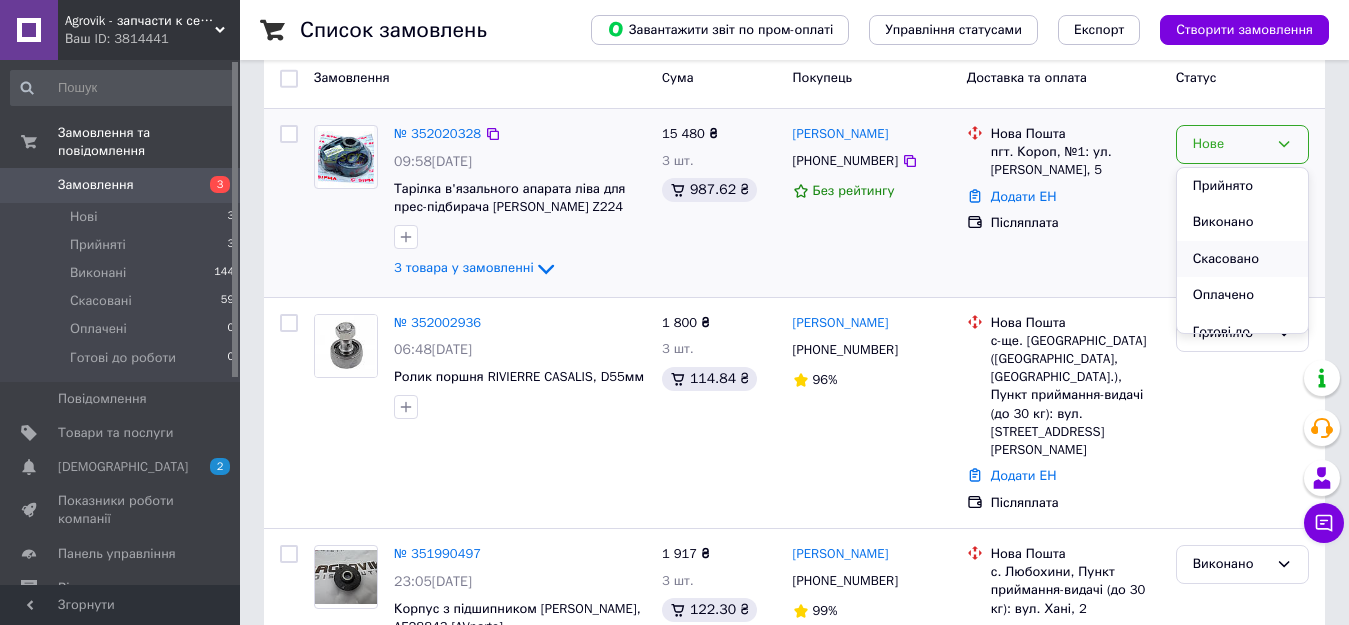 click on "Скасовано" at bounding box center [1242, 259] 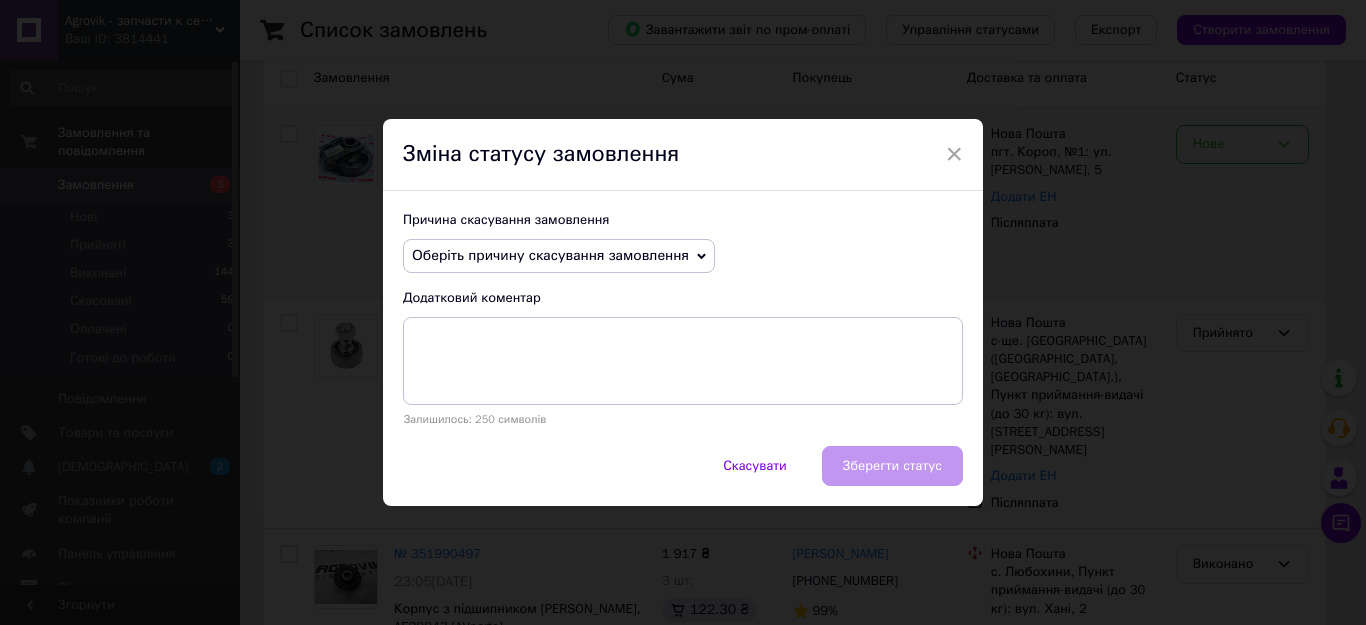 click on "Оберіть причину скасування замовлення" at bounding box center (550, 255) 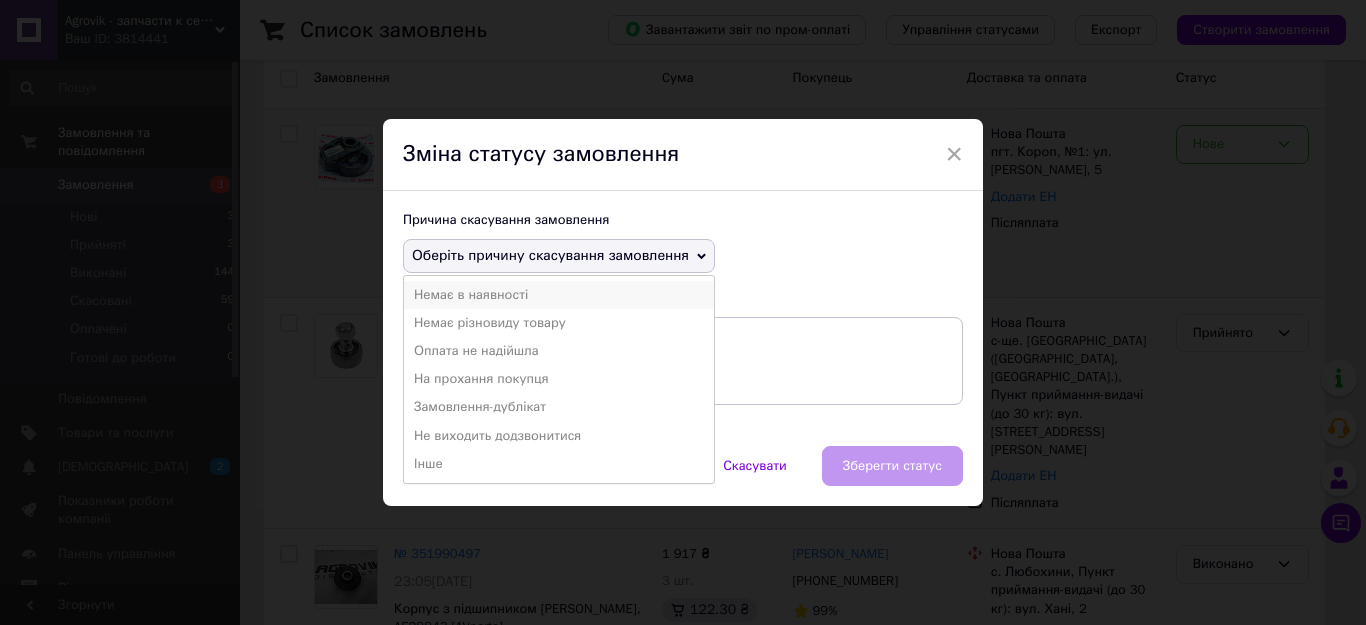 click on "Немає в наявності" at bounding box center [559, 295] 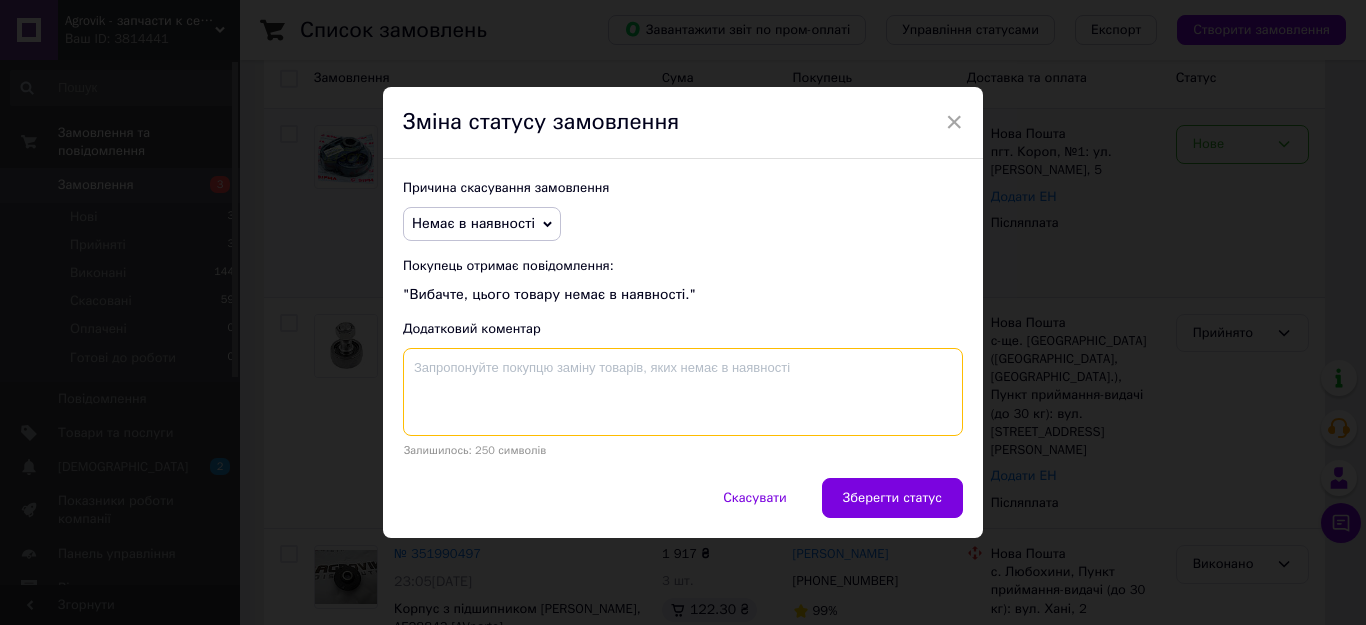 click at bounding box center (683, 392) 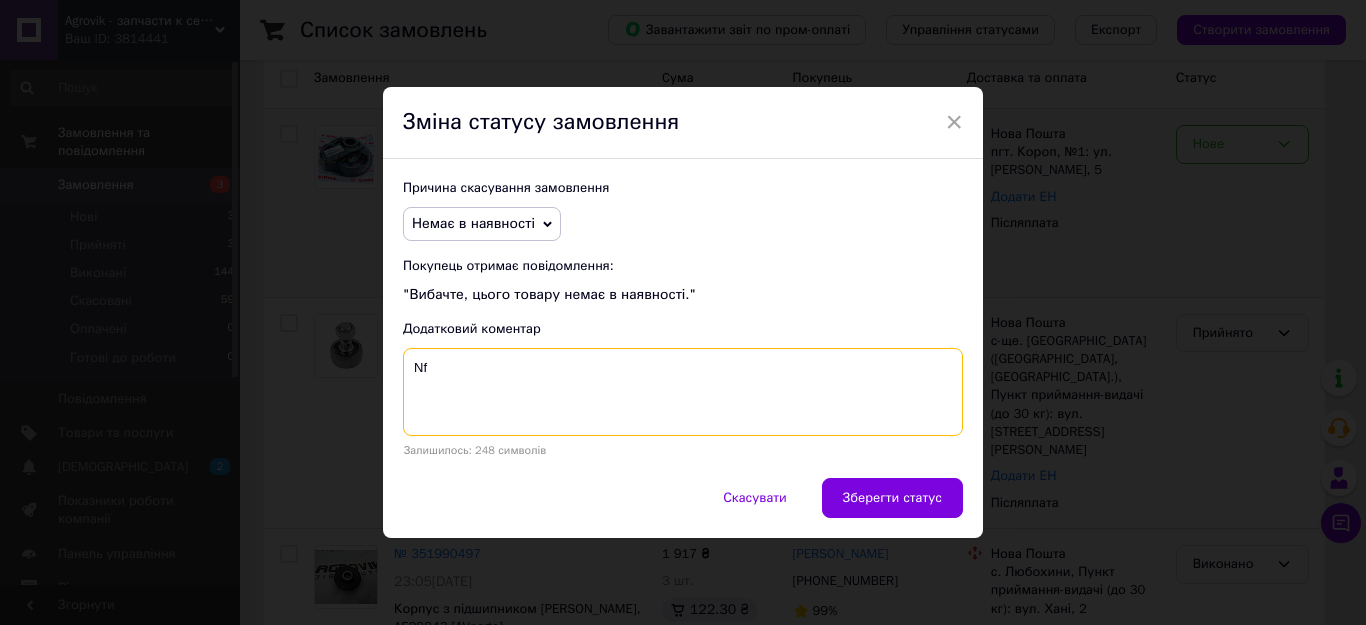 type on "N" 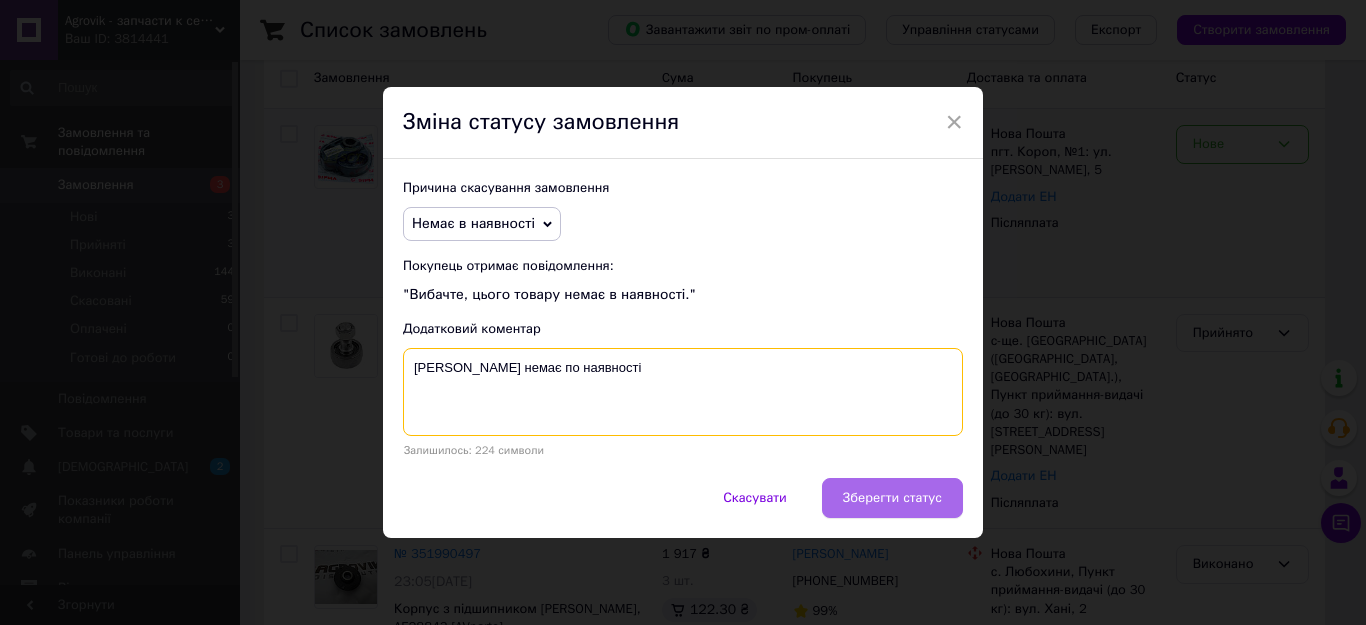 type on "Тарілок немає по наявності" 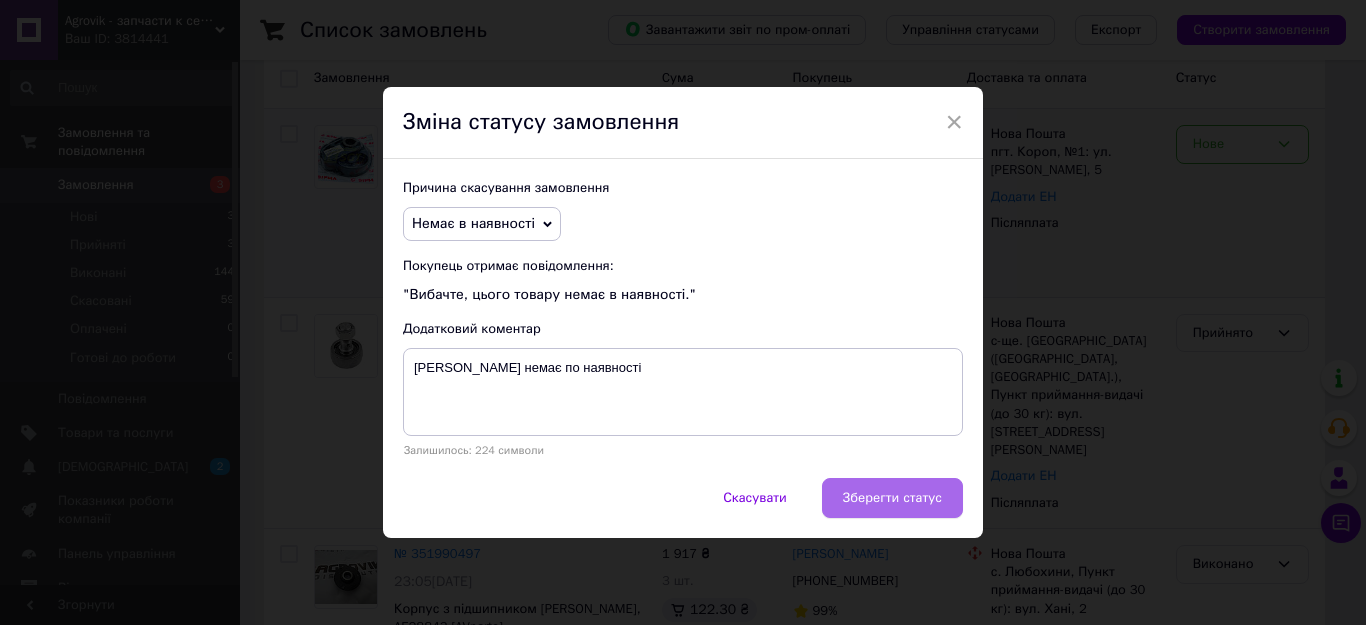 click on "Зберегти статус" at bounding box center (892, 498) 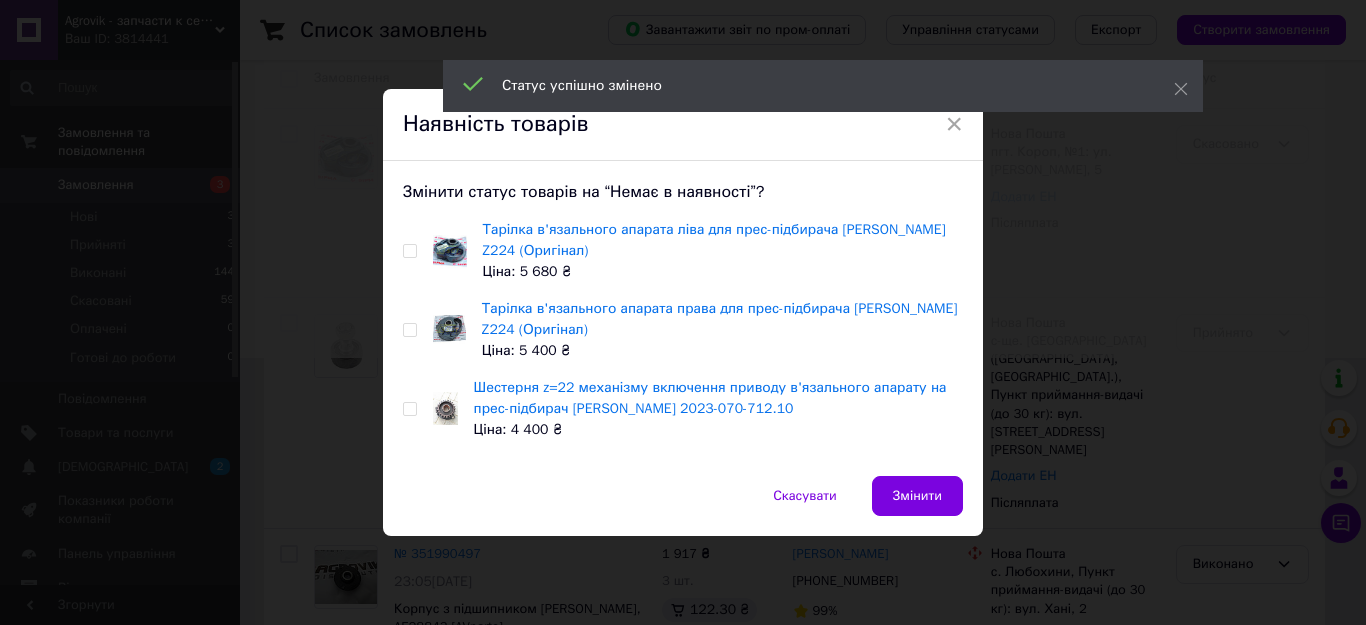 click at bounding box center [409, 330] 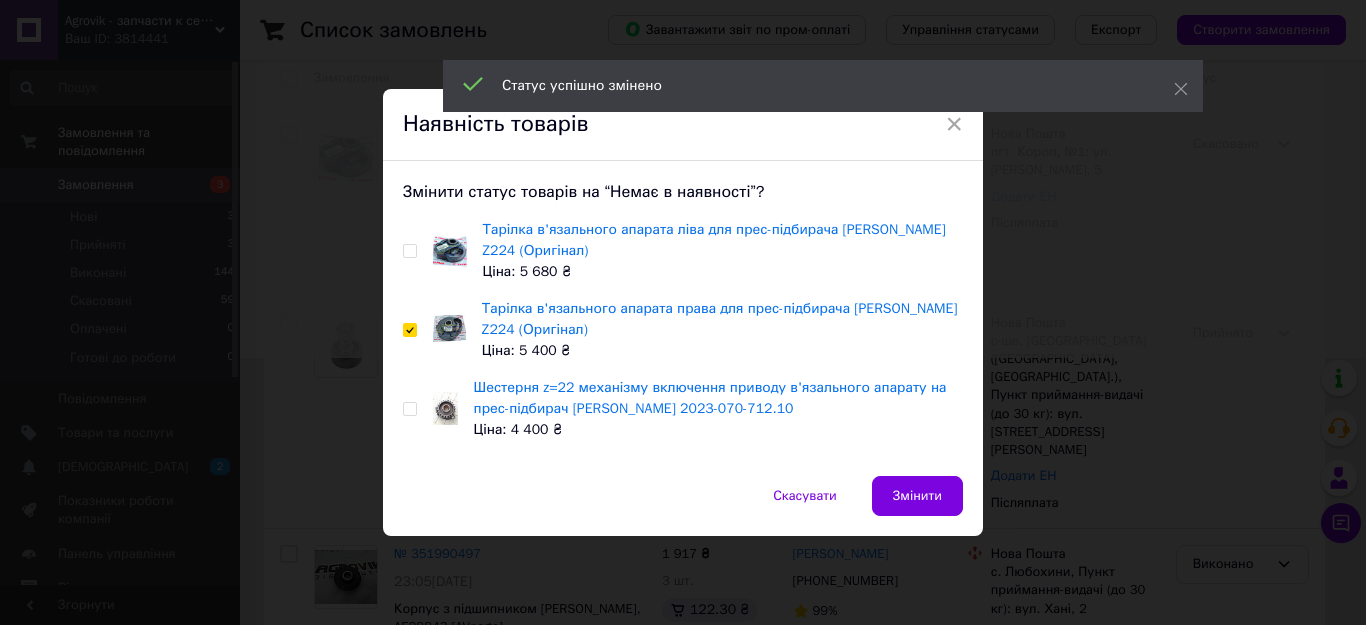 checkbox on "true" 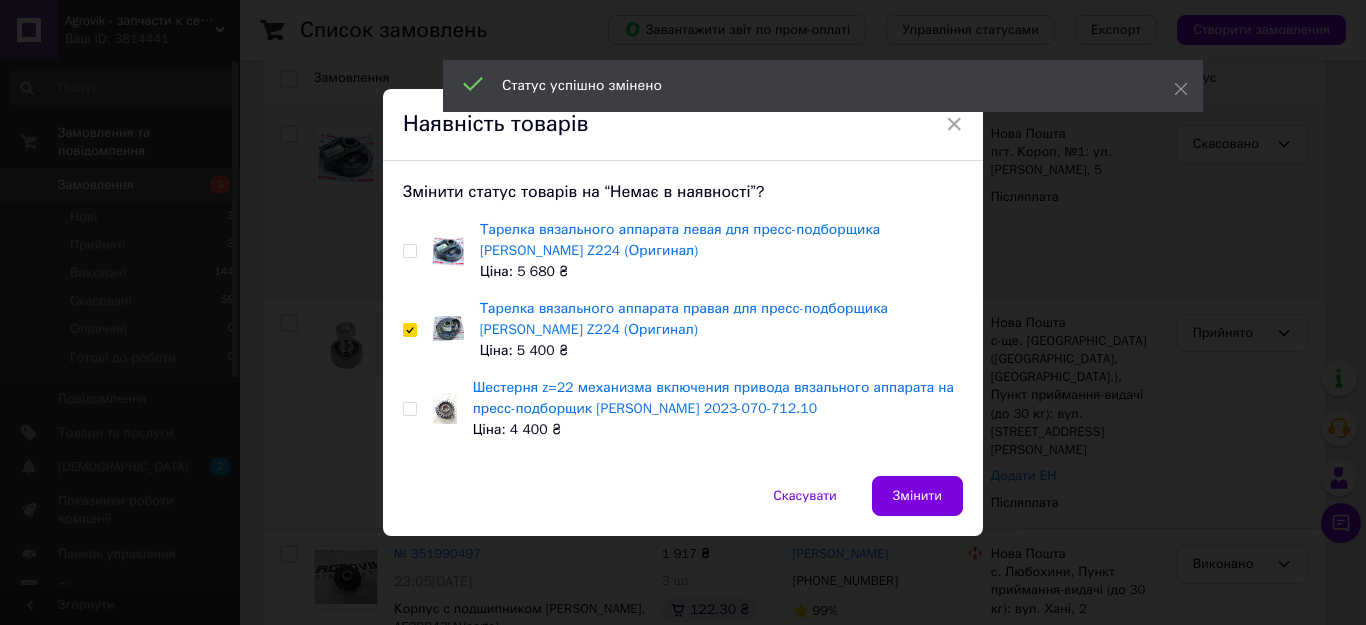 click at bounding box center [409, 251] 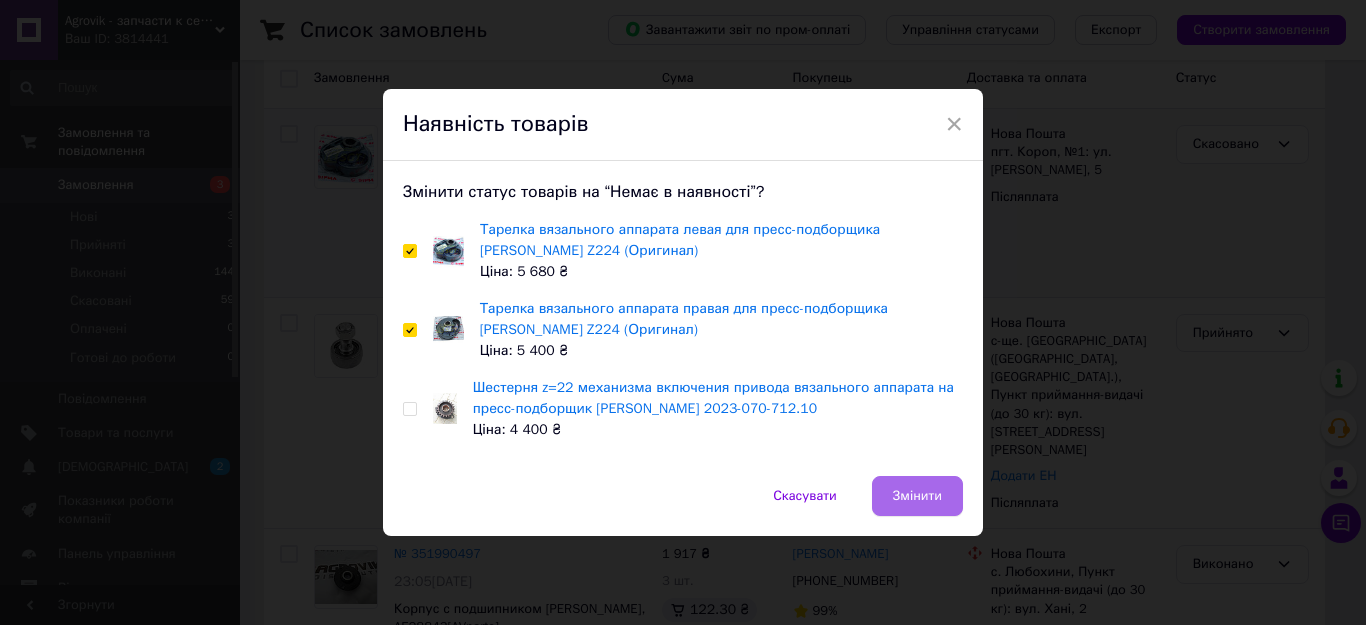click on "Змінити" at bounding box center [917, 496] 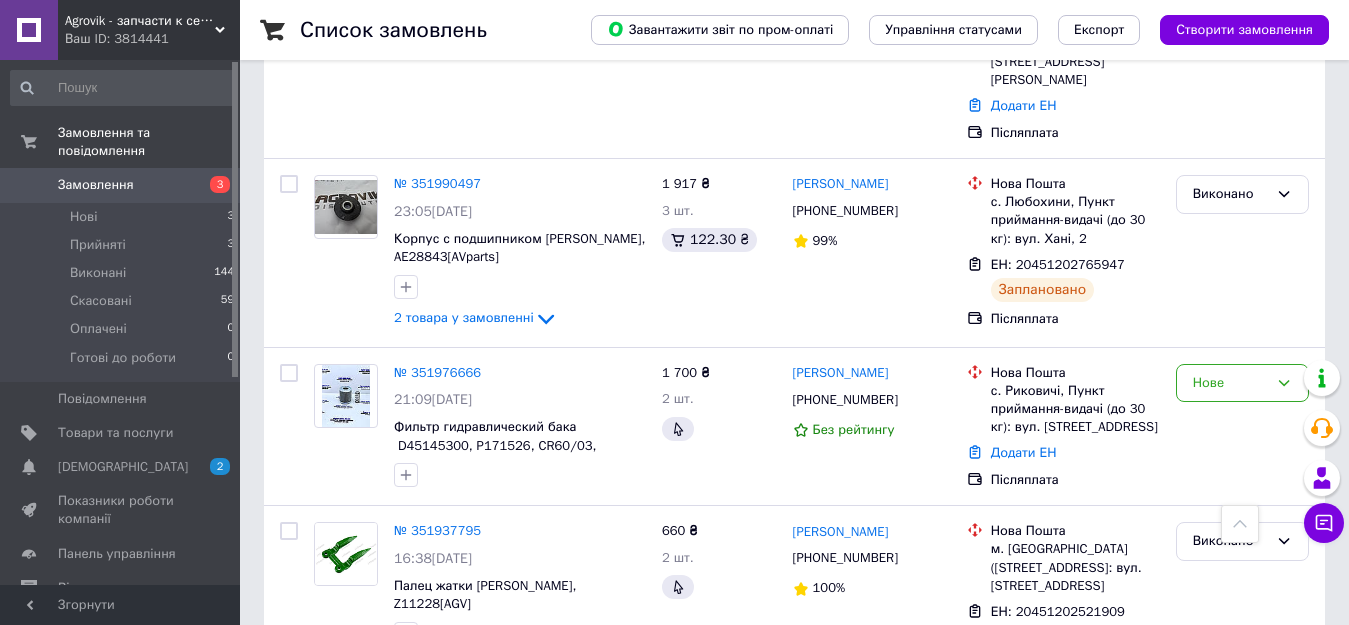 scroll, scrollTop: 651, scrollLeft: 0, axis: vertical 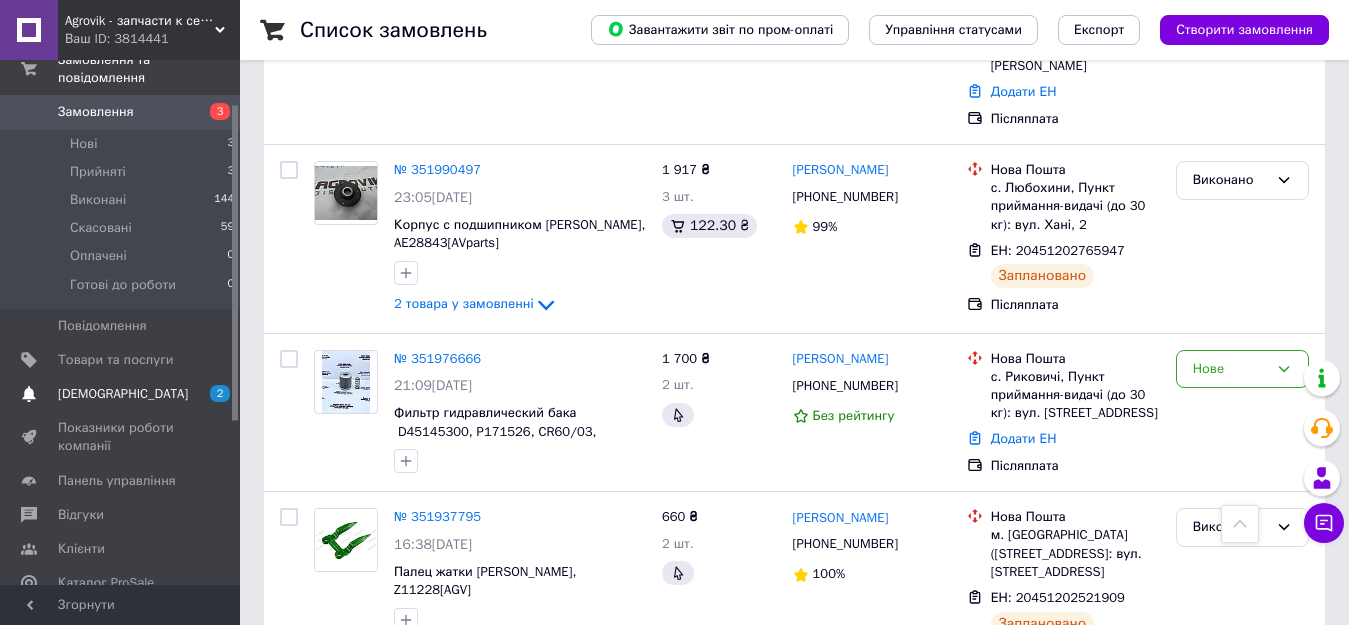 drag, startPoint x: 235, startPoint y: 321, endPoint x: 227, endPoint y: 365, distance: 44.72136 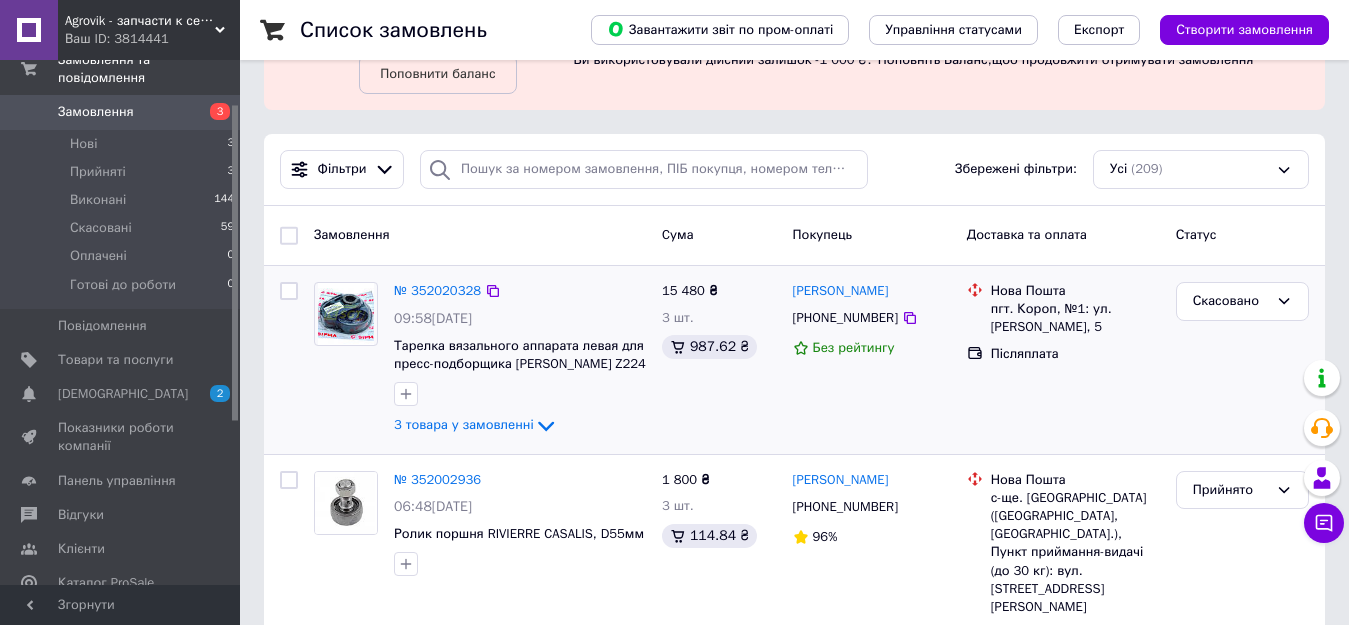 scroll, scrollTop: 123, scrollLeft: 0, axis: vertical 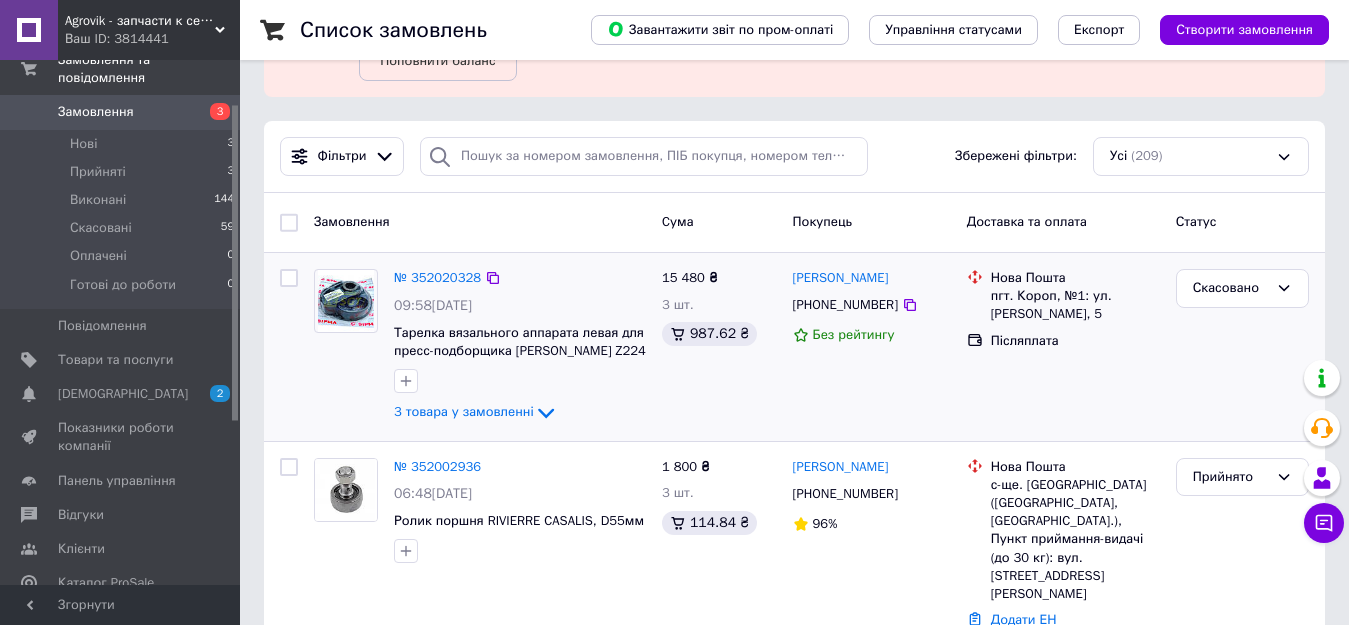 click on "Замовлення" at bounding box center [96, 112] 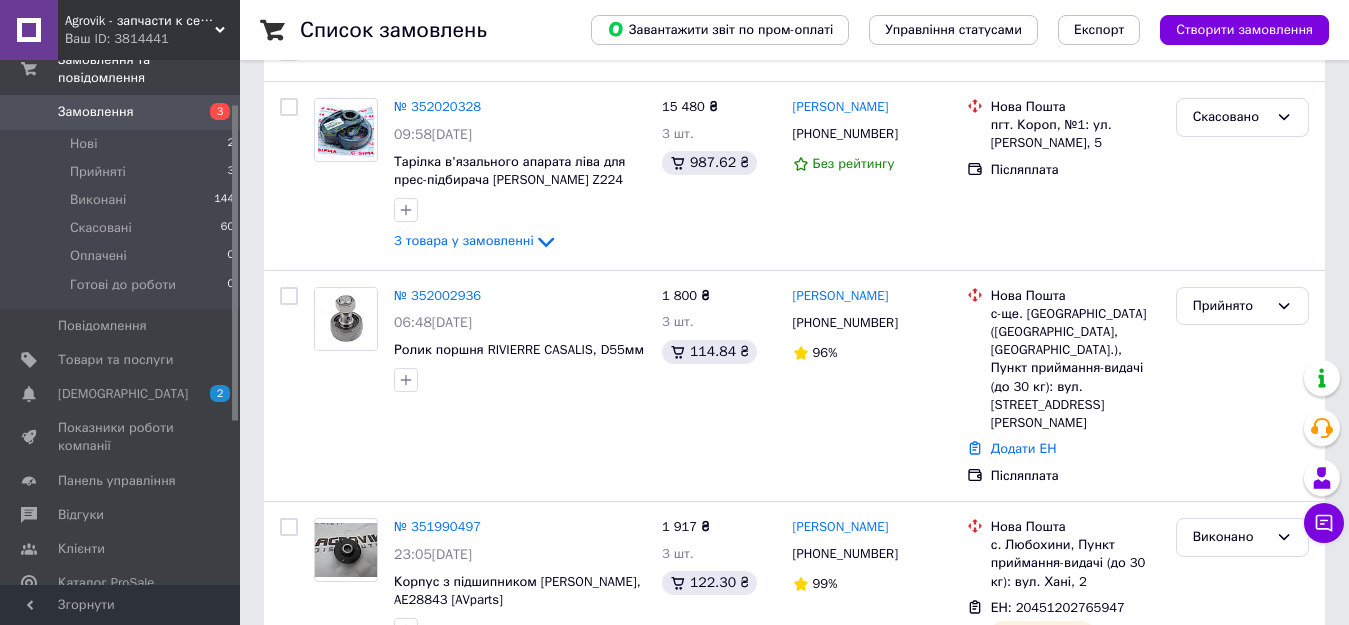 scroll, scrollTop: 308, scrollLeft: 0, axis: vertical 